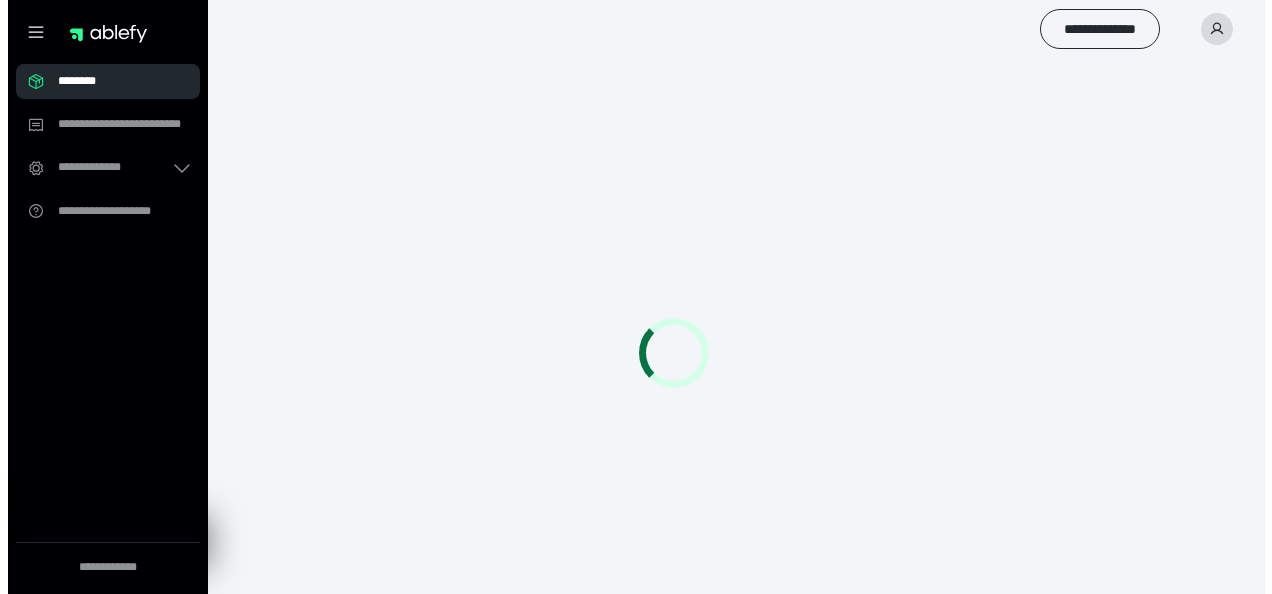 scroll, scrollTop: 0, scrollLeft: 0, axis: both 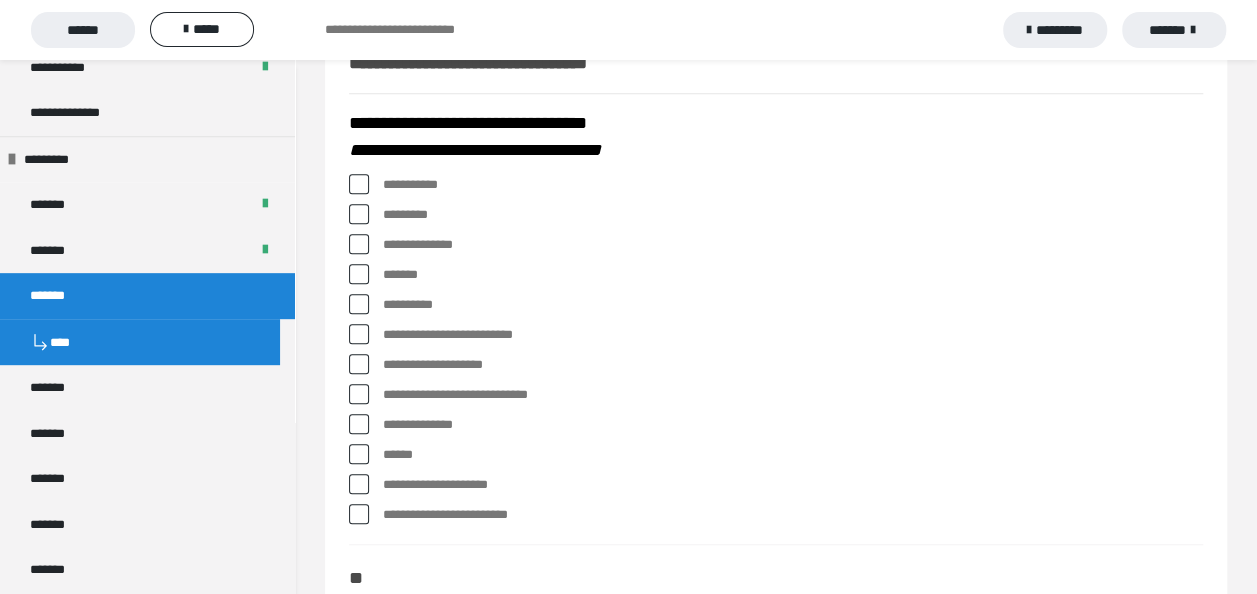 click at bounding box center (359, 304) 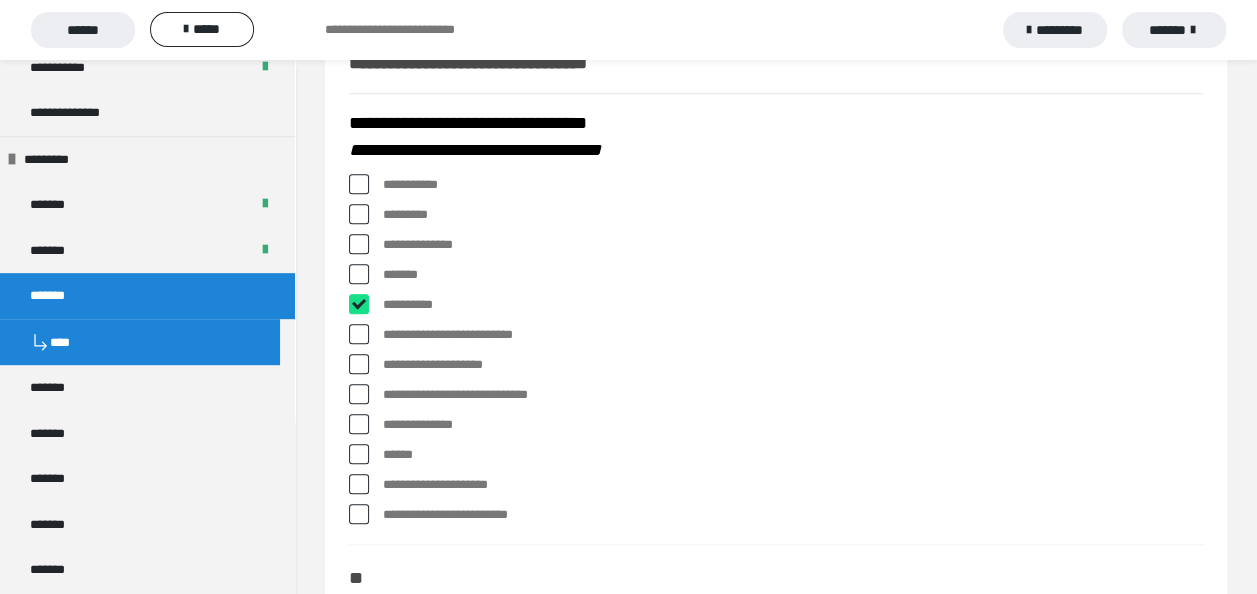 checkbox on "****" 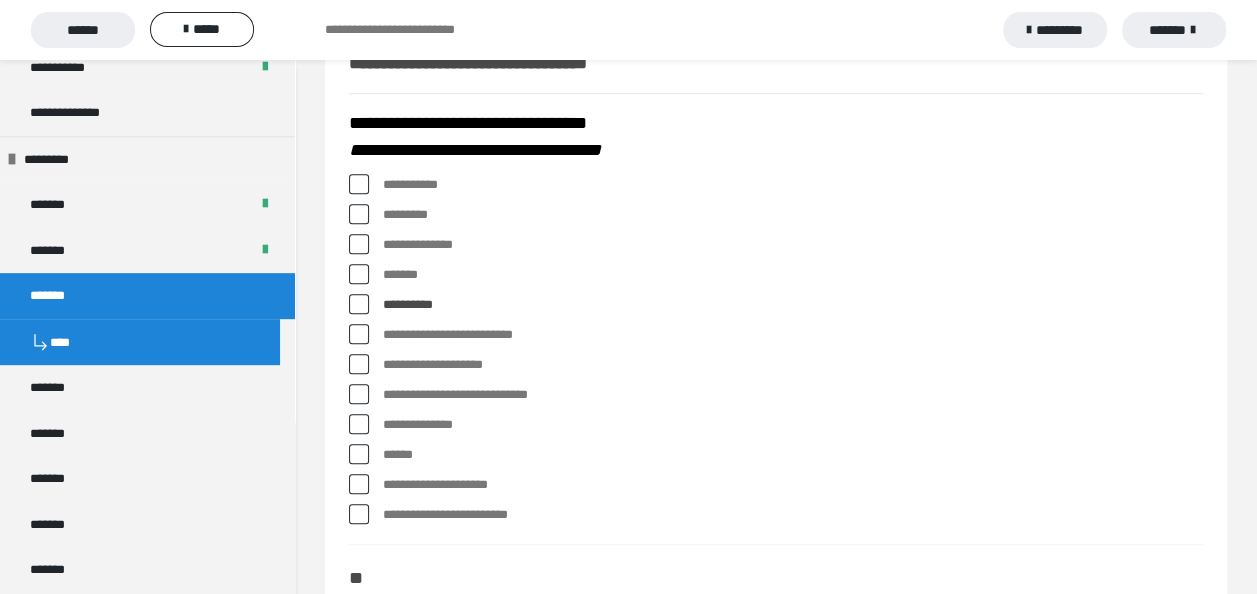 click at bounding box center (359, 424) 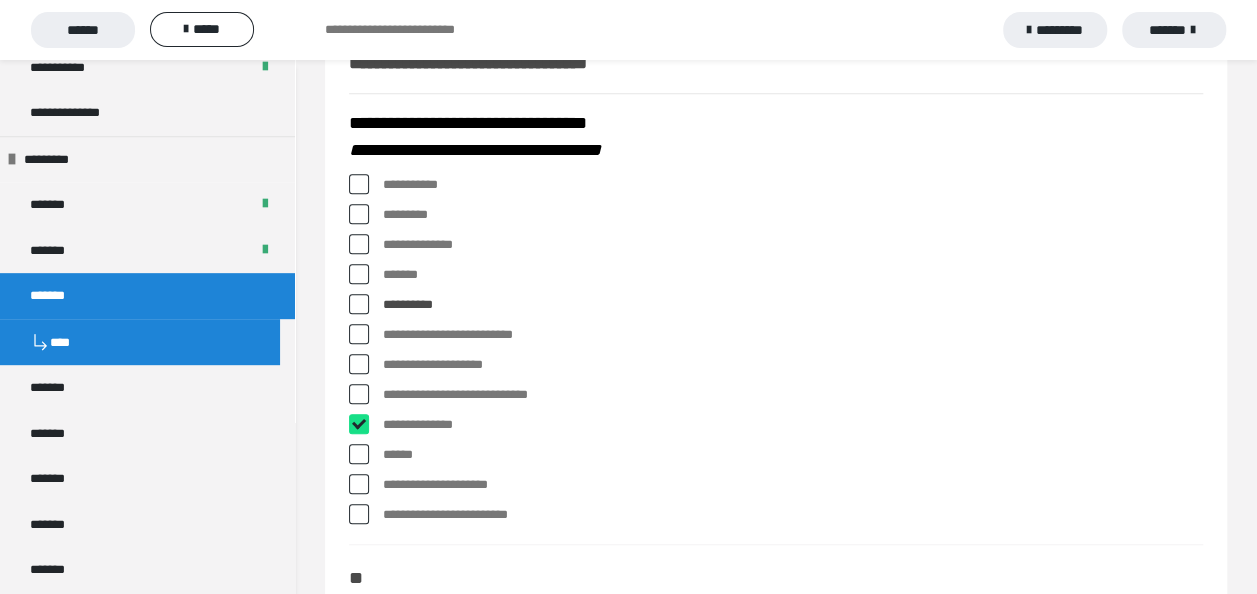 checkbox on "****" 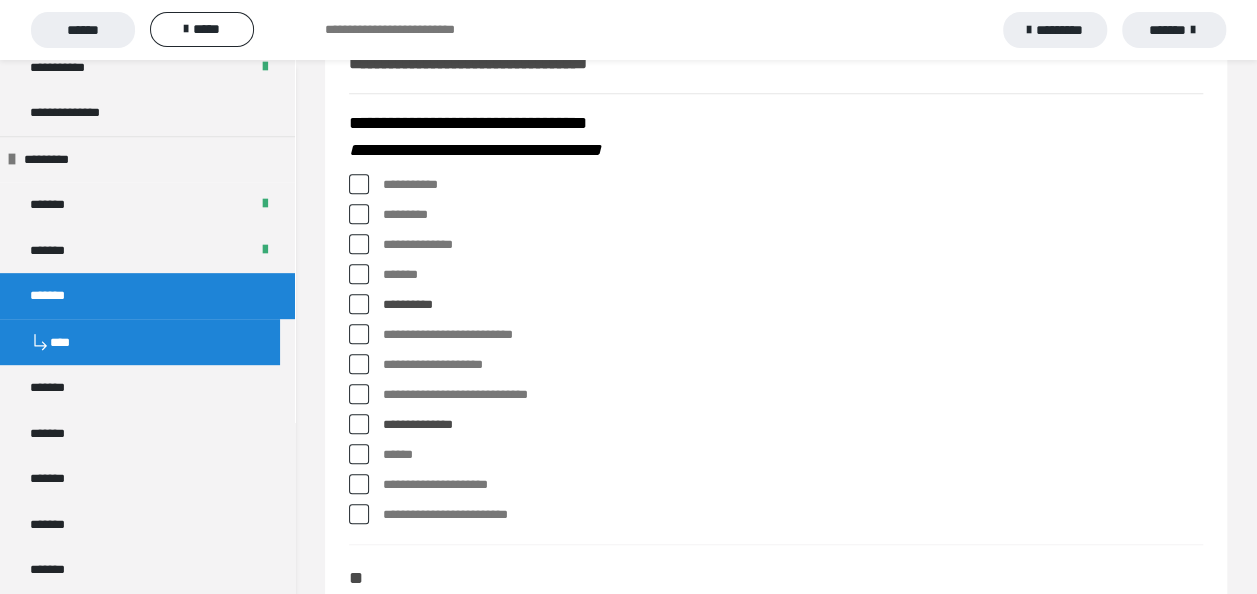 click at bounding box center (359, 454) 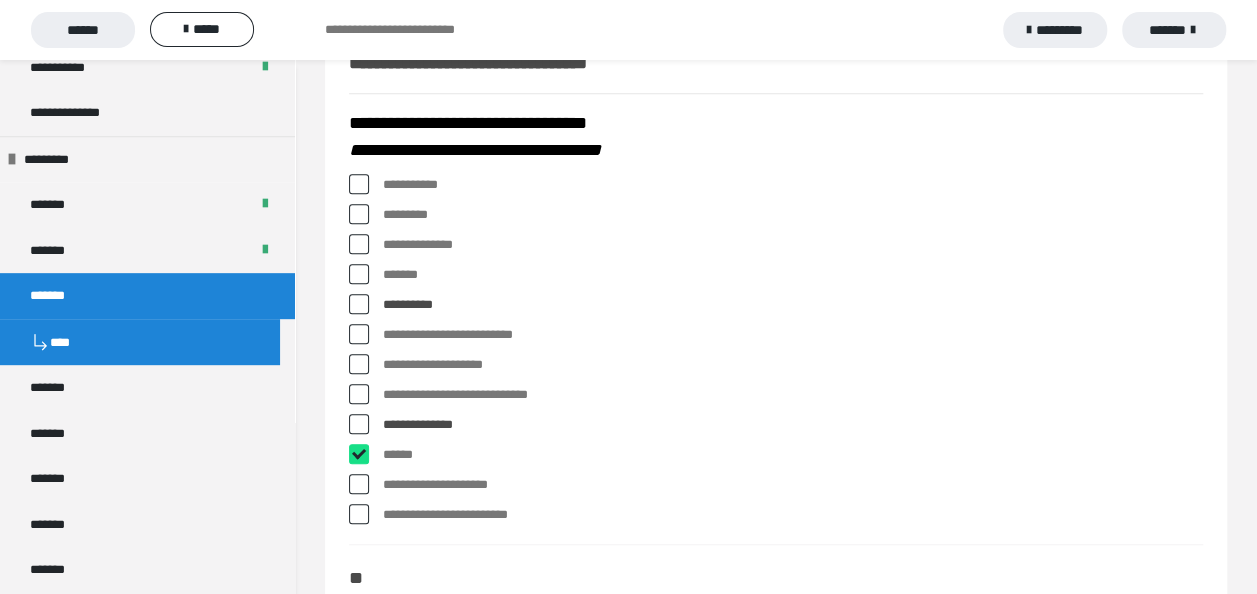 checkbox on "****" 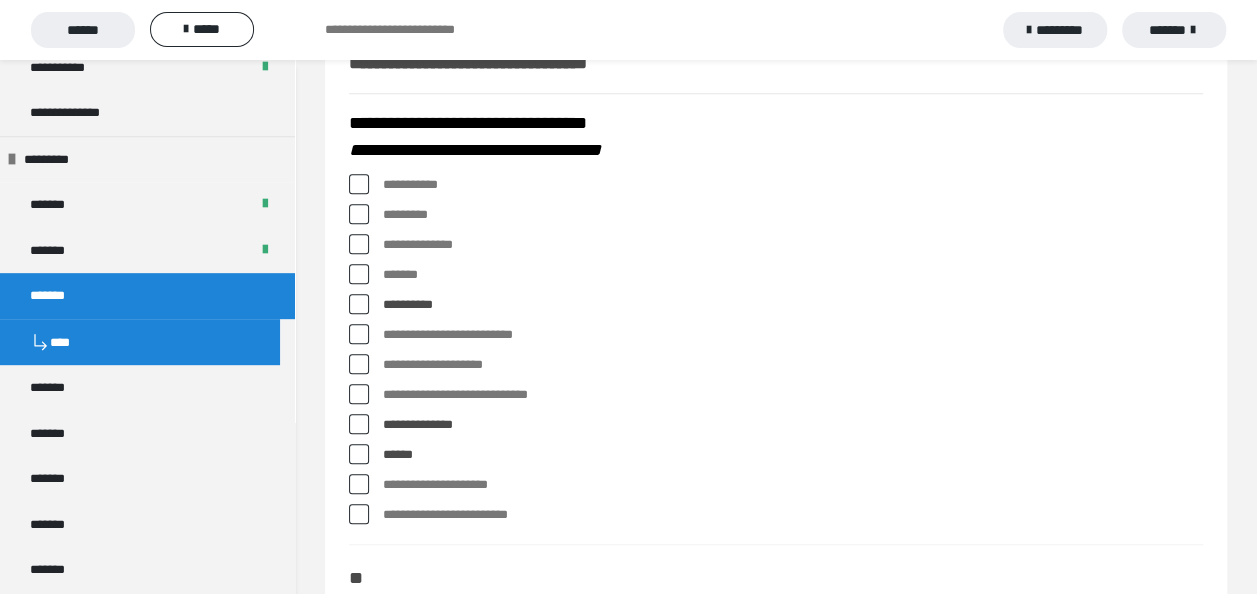 click at bounding box center [359, 484] 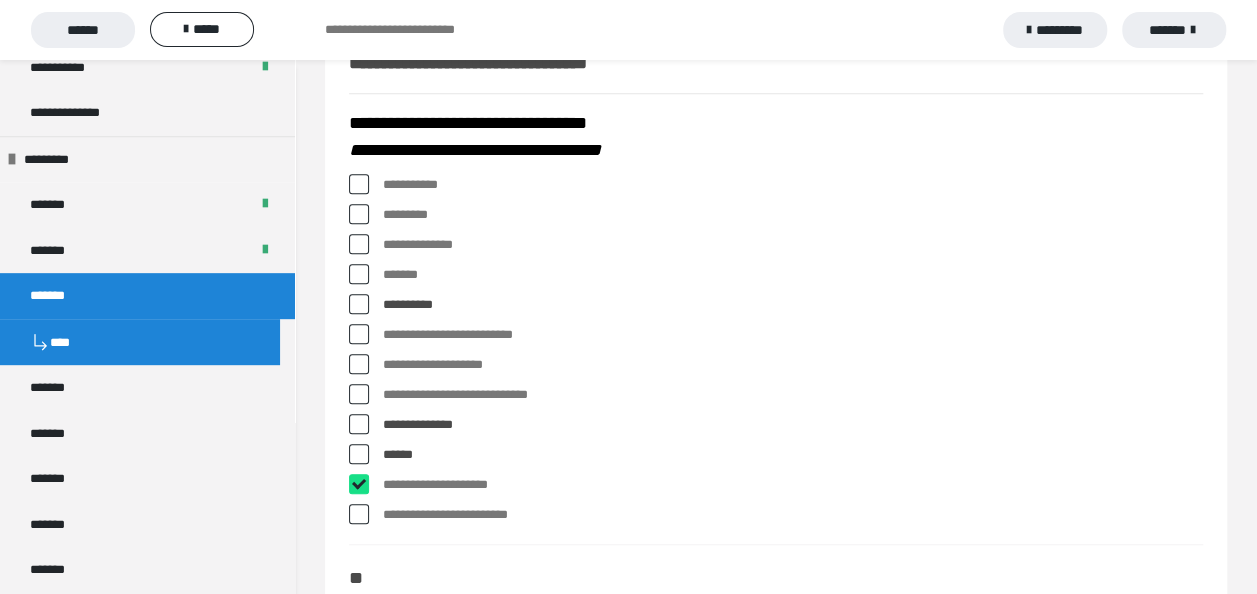 checkbox on "****" 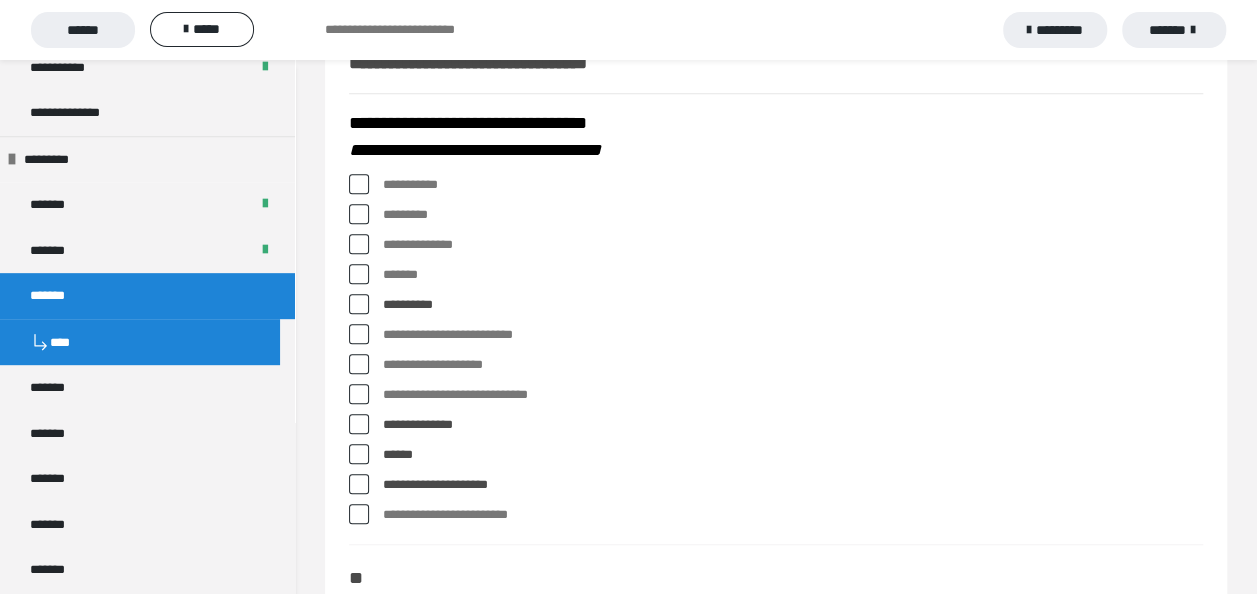click at bounding box center [359, 214] 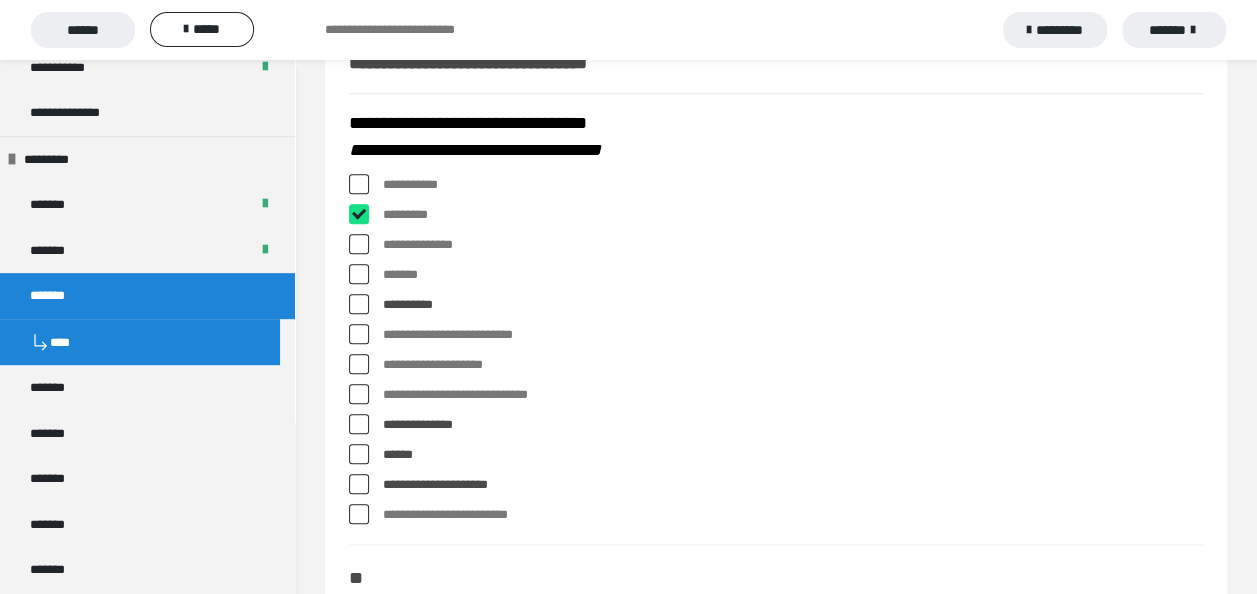checkbox on "****" 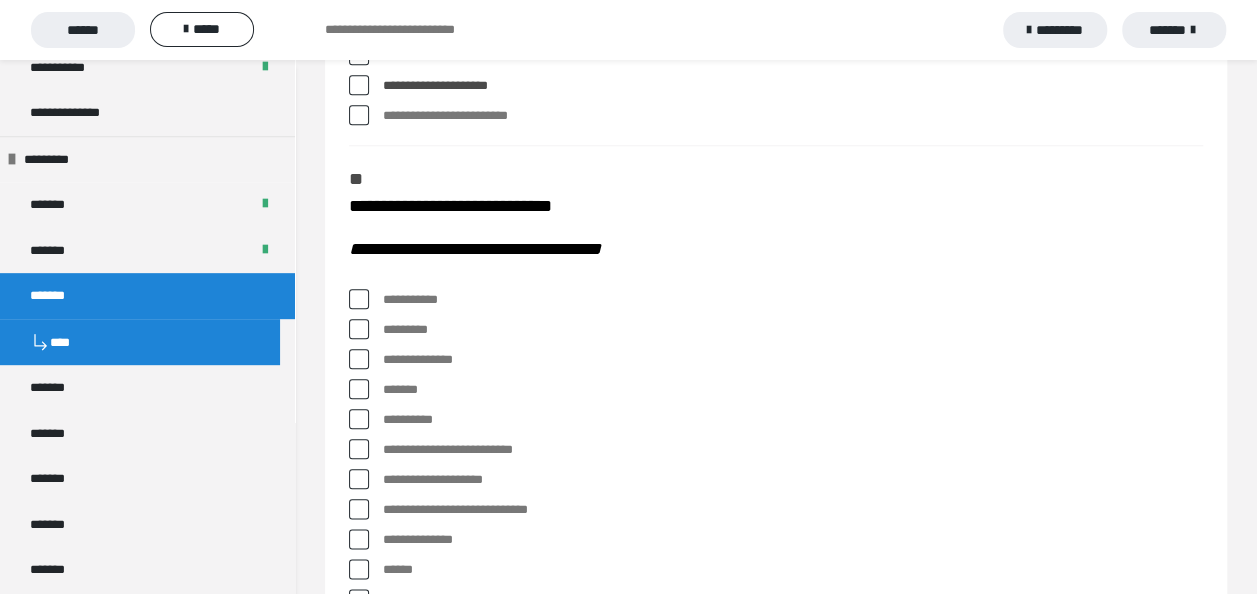 scroll, scrollTop: 900, scrollLeft: 0, axis: vertical 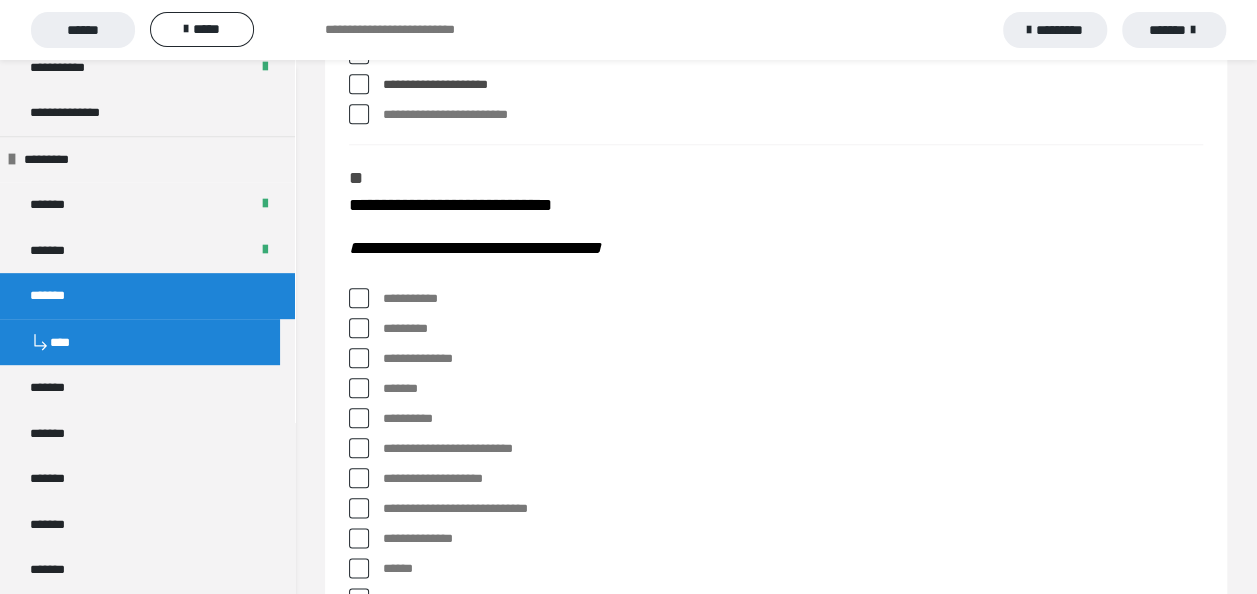 click at bounding box center (359, 298) 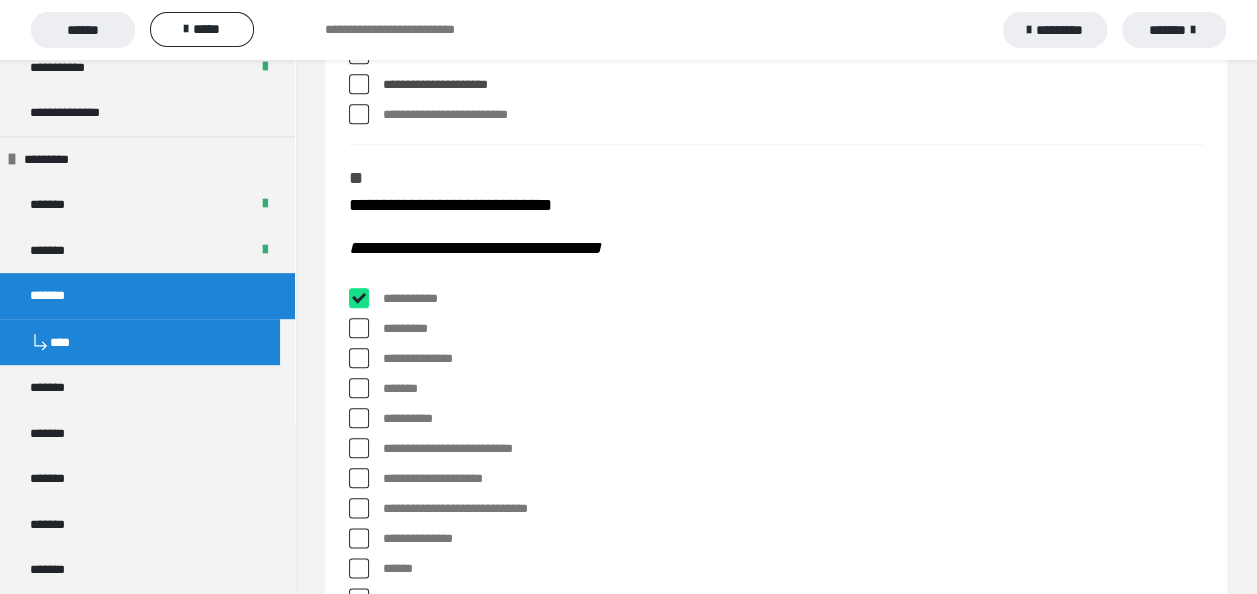 checkbox on "****" 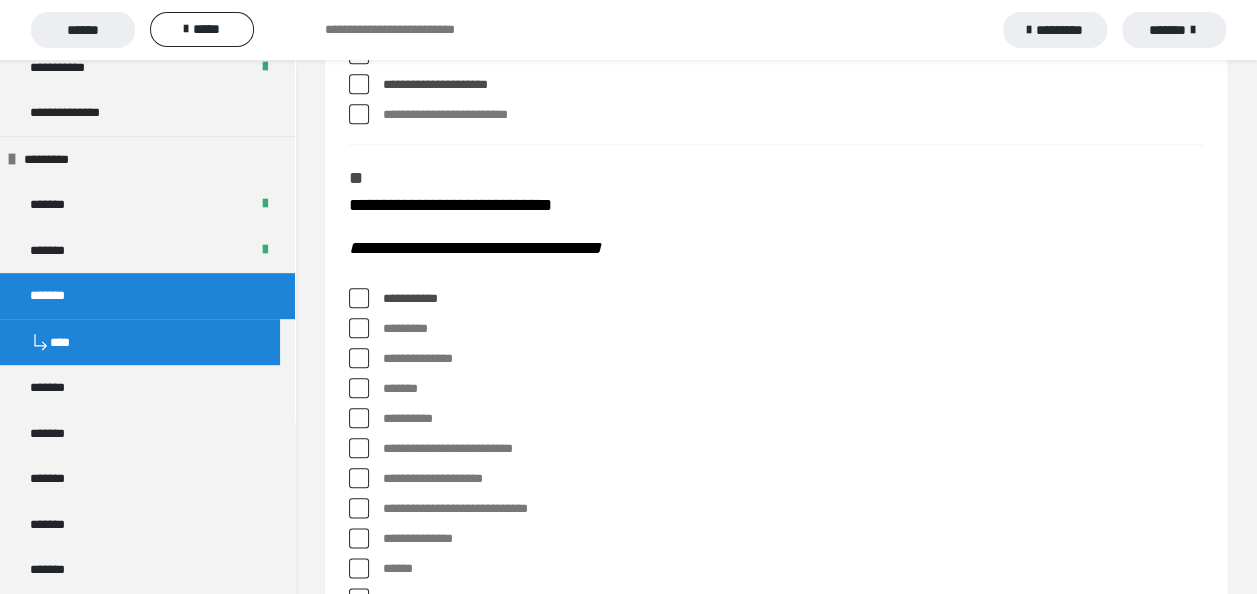click at bounding box center [359, 358] 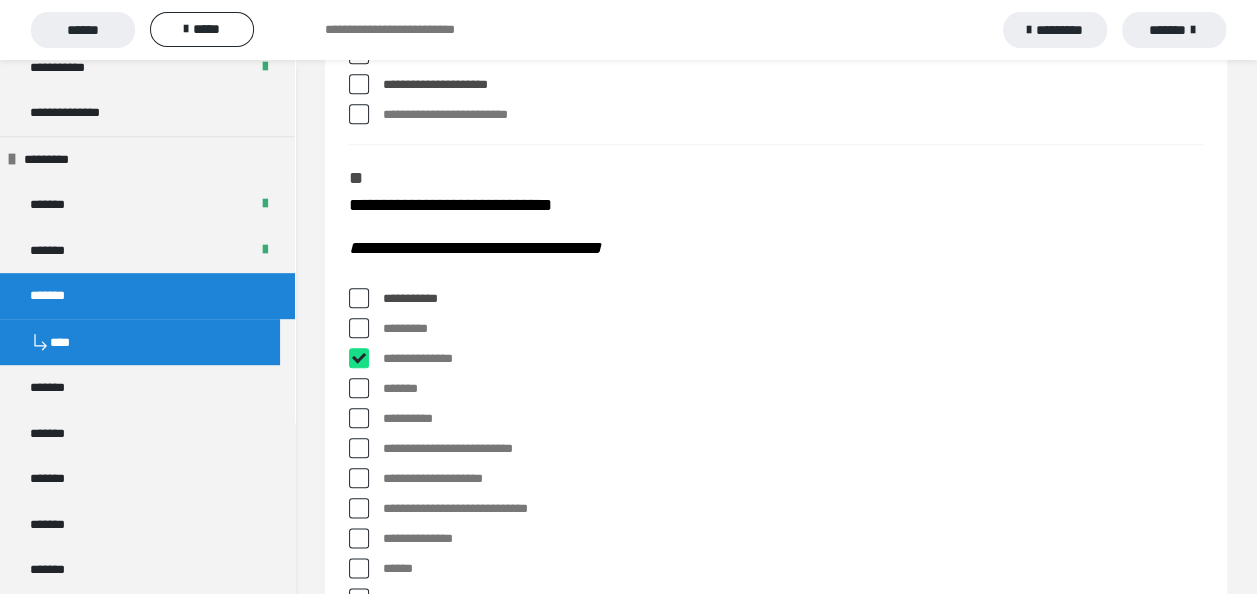 checkbox on "****" 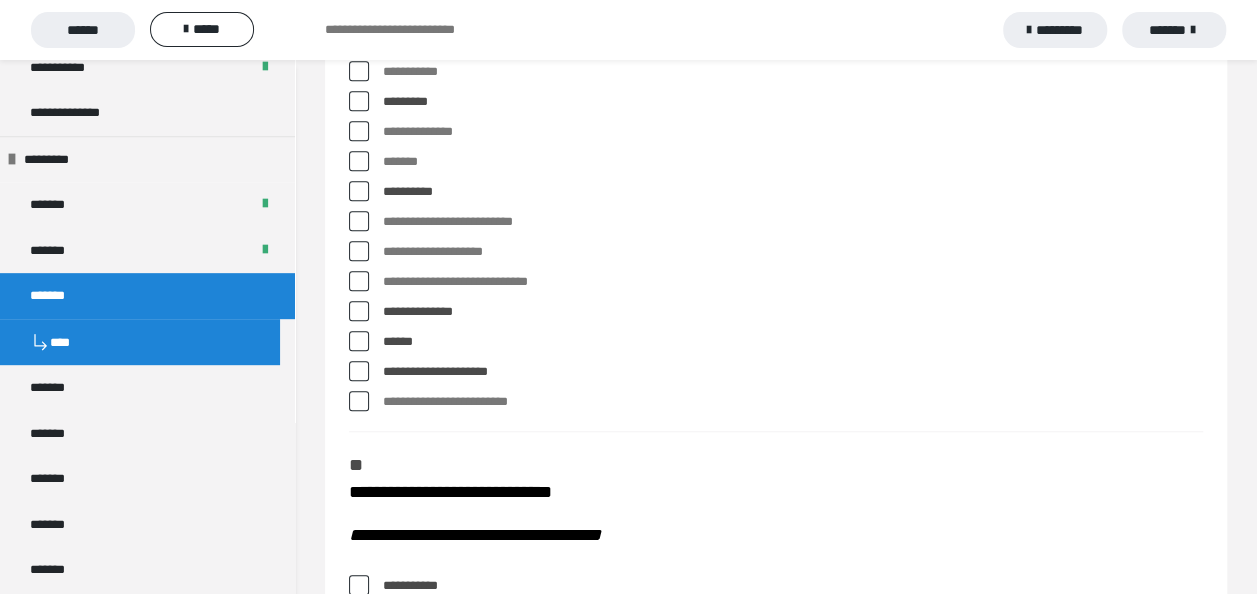scroll, scrollTop: 400, scrollLeft: 0, axis: vertical 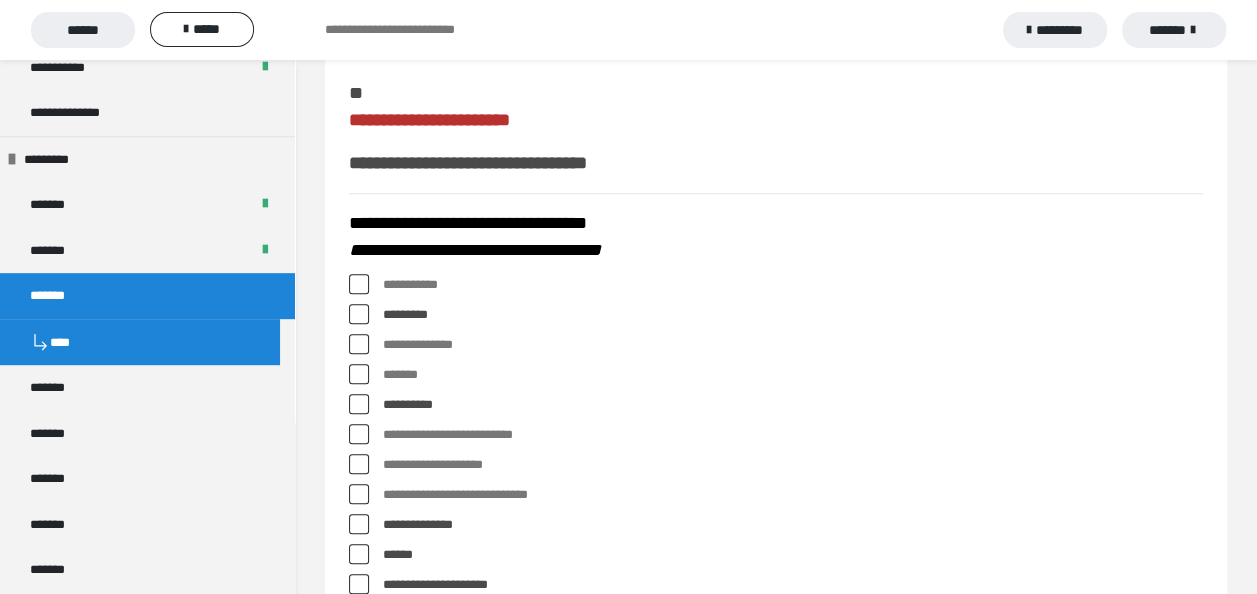 click at bounding box center (359, 374) 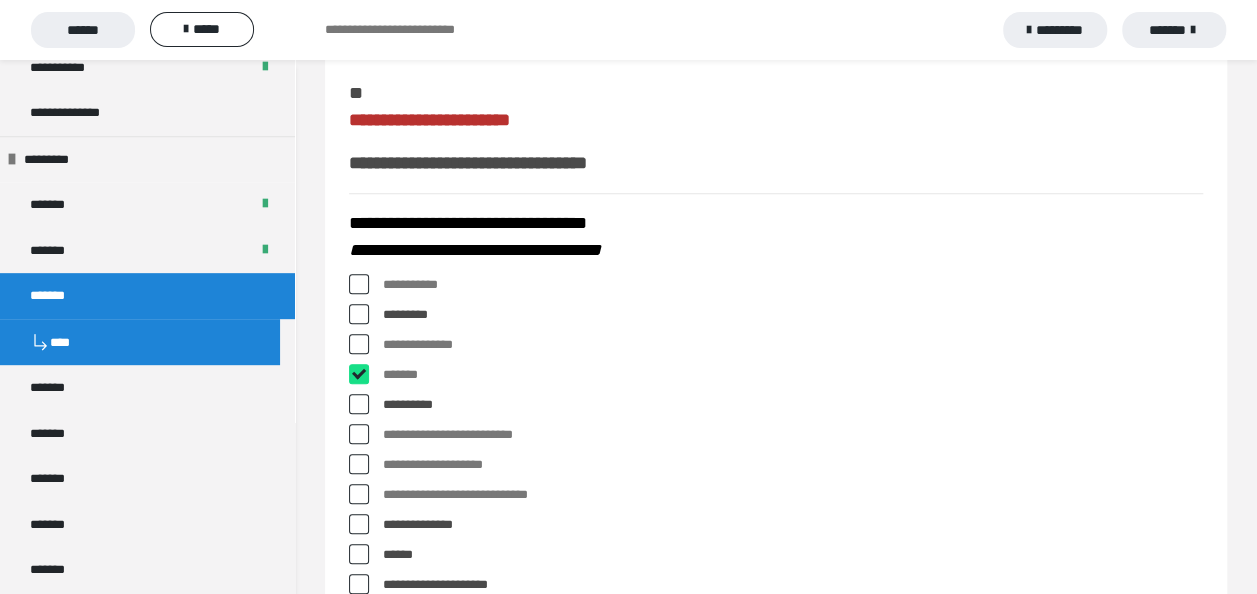 checkbox on "****" 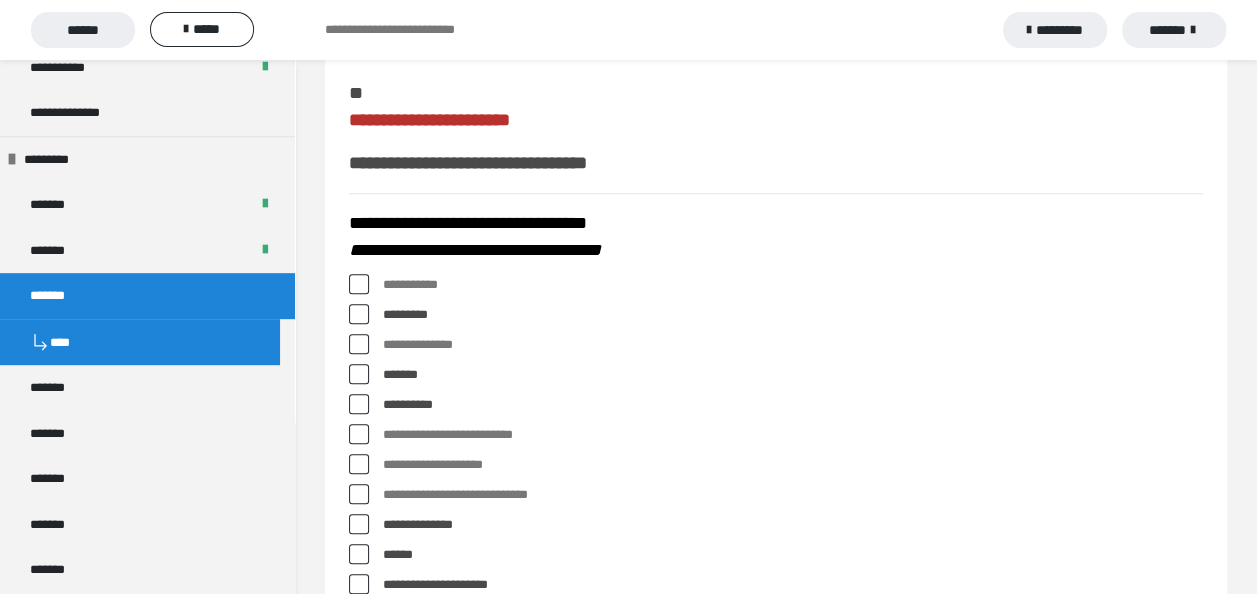 click at bounding box center (359, 314) 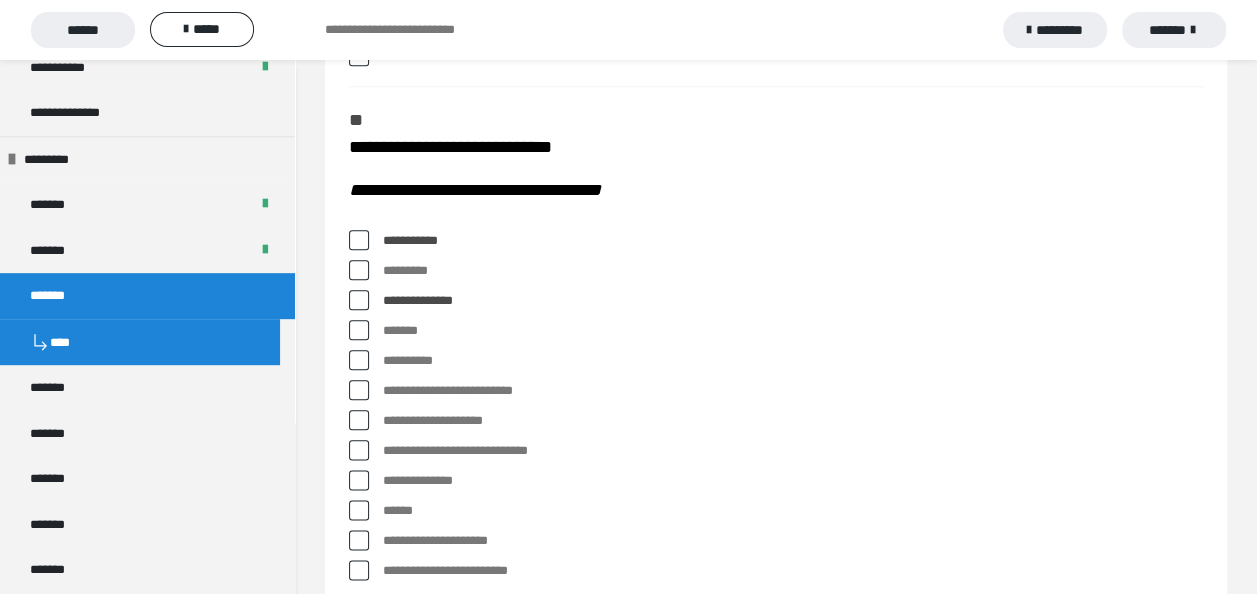 scroll, scrollTop: 1000, scrollLeft: 0, axis: vertical 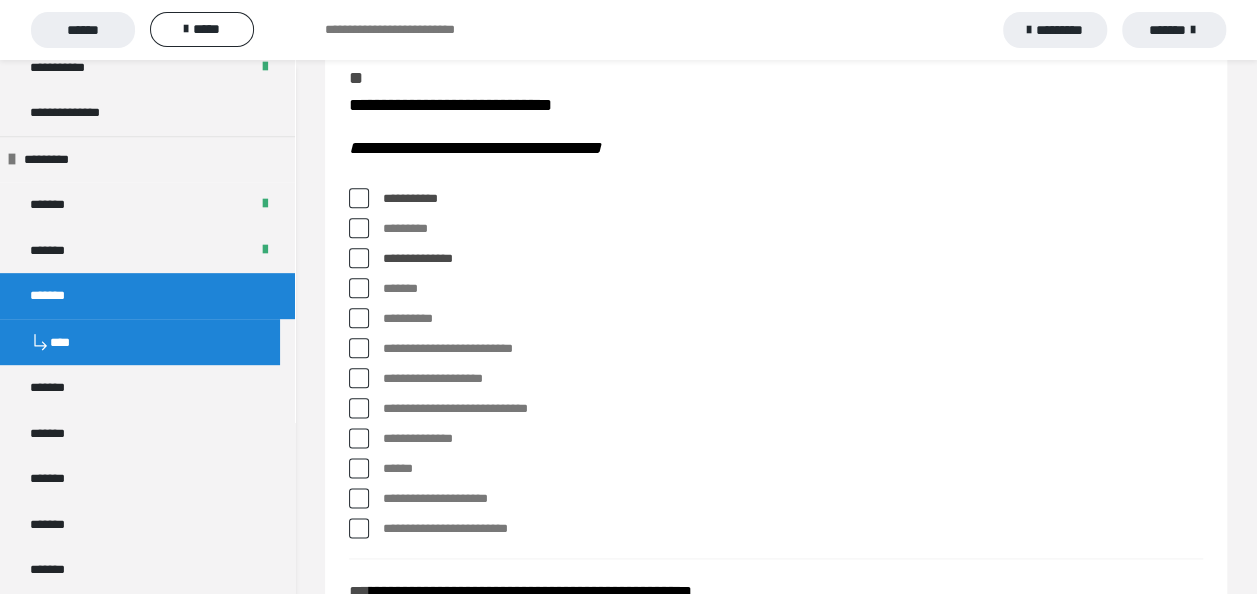click at bounding box center [359, 378] 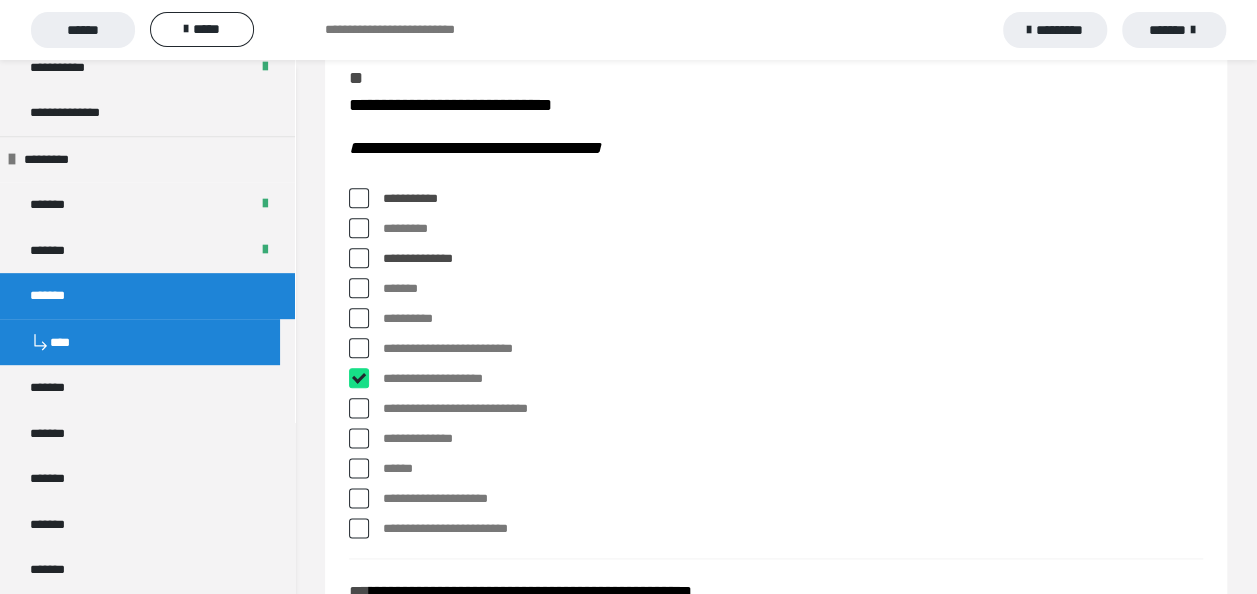 checkbox on "****" 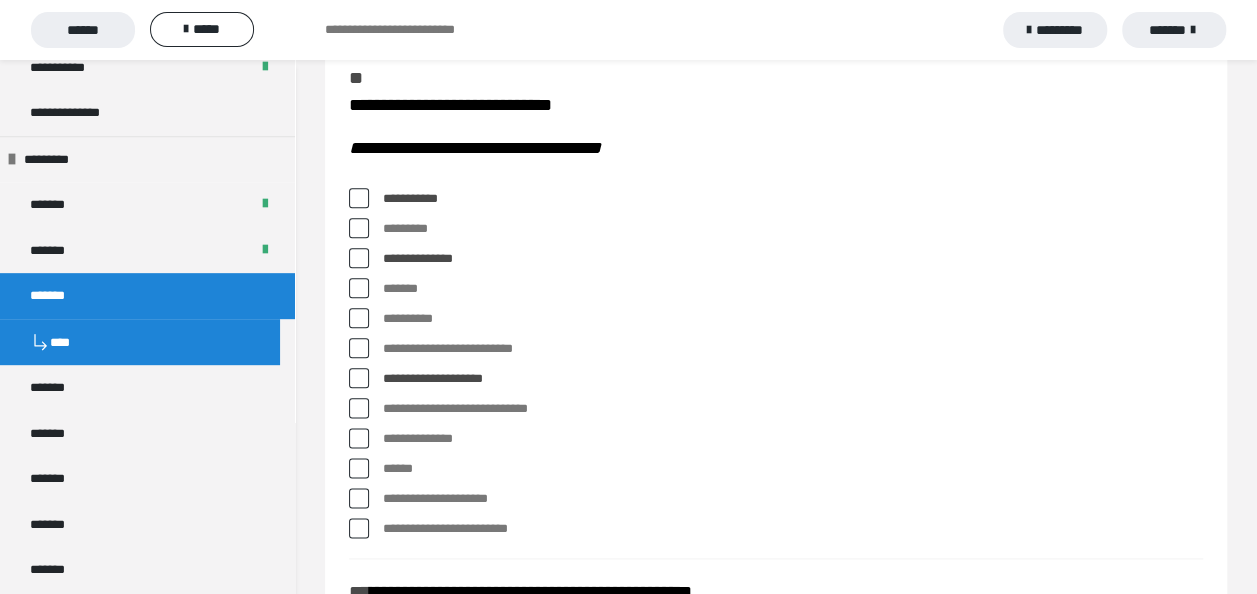 click at bounding box center [359, 408] 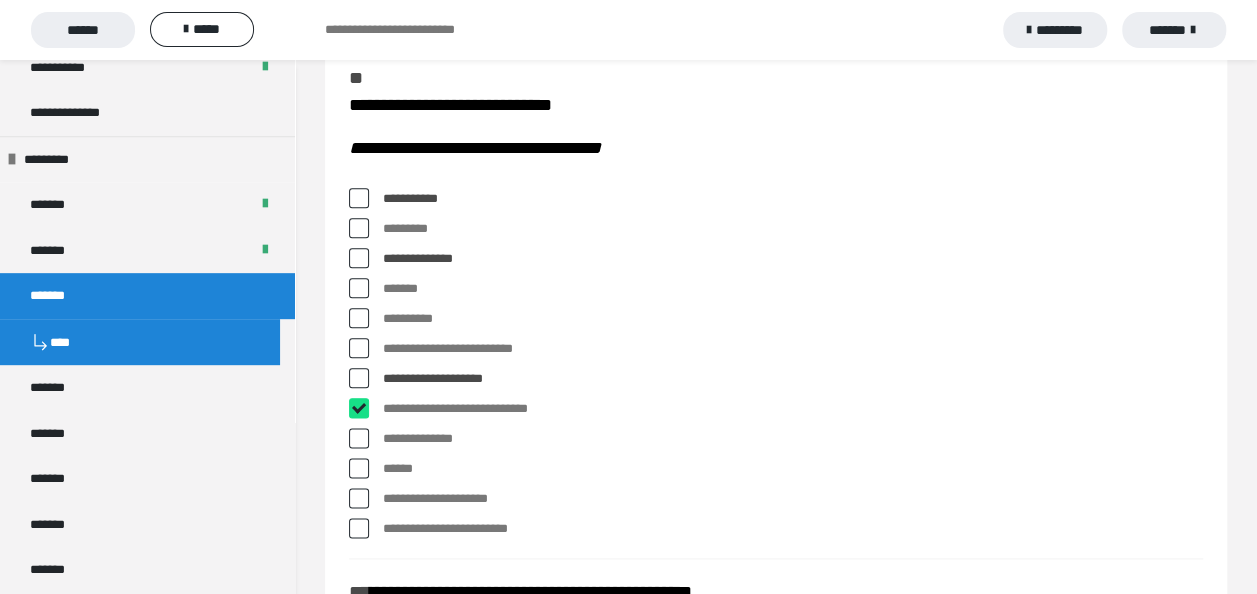 checkbox on "****" 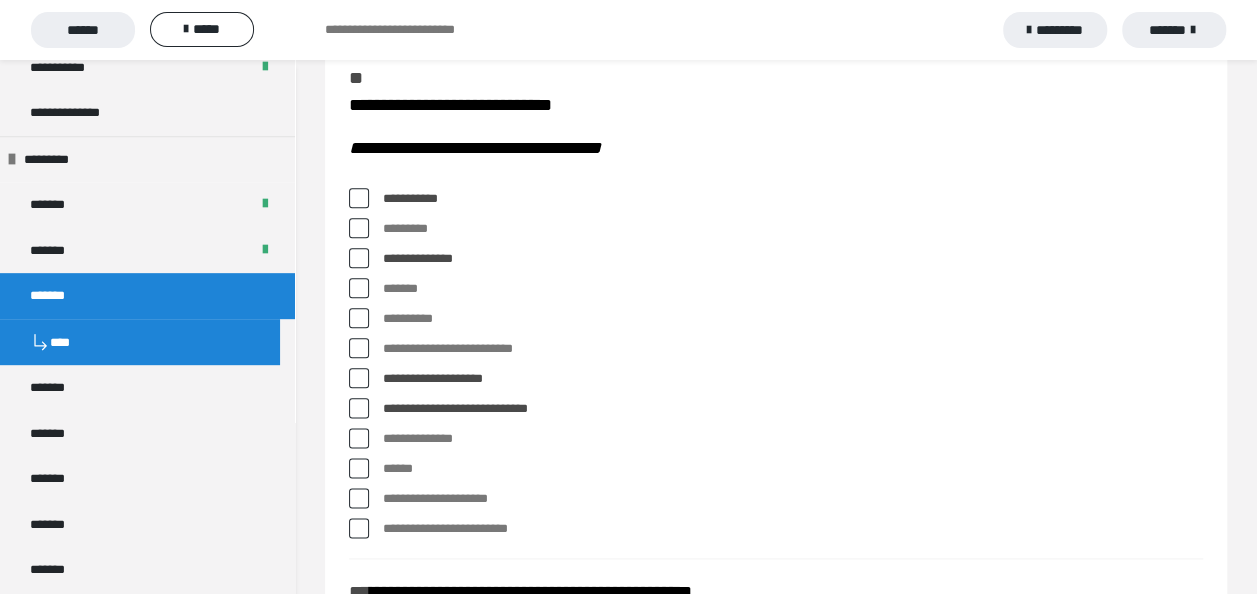 click at bounding box center (359, 528) 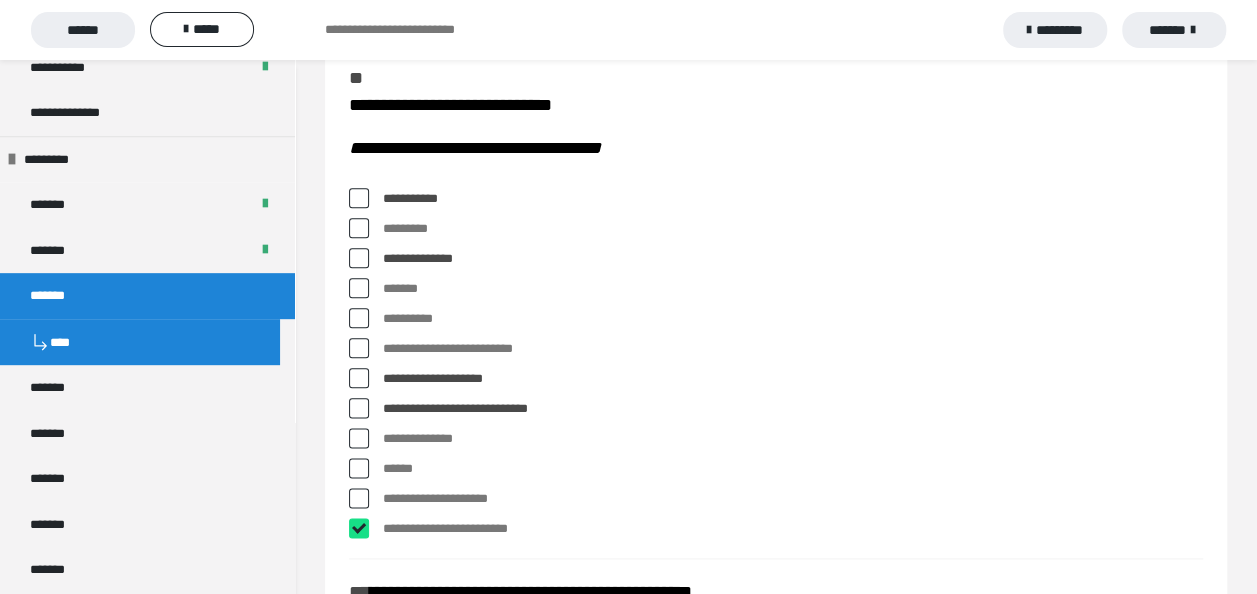 checkbox on "****" 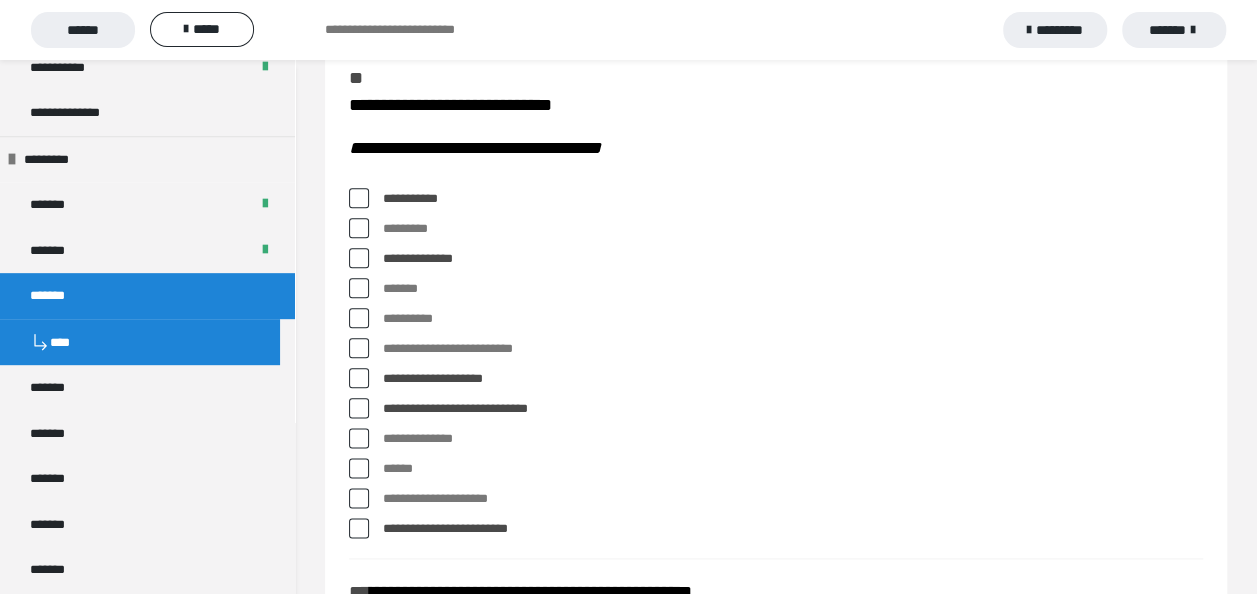 click at bounding box center (359, 348) 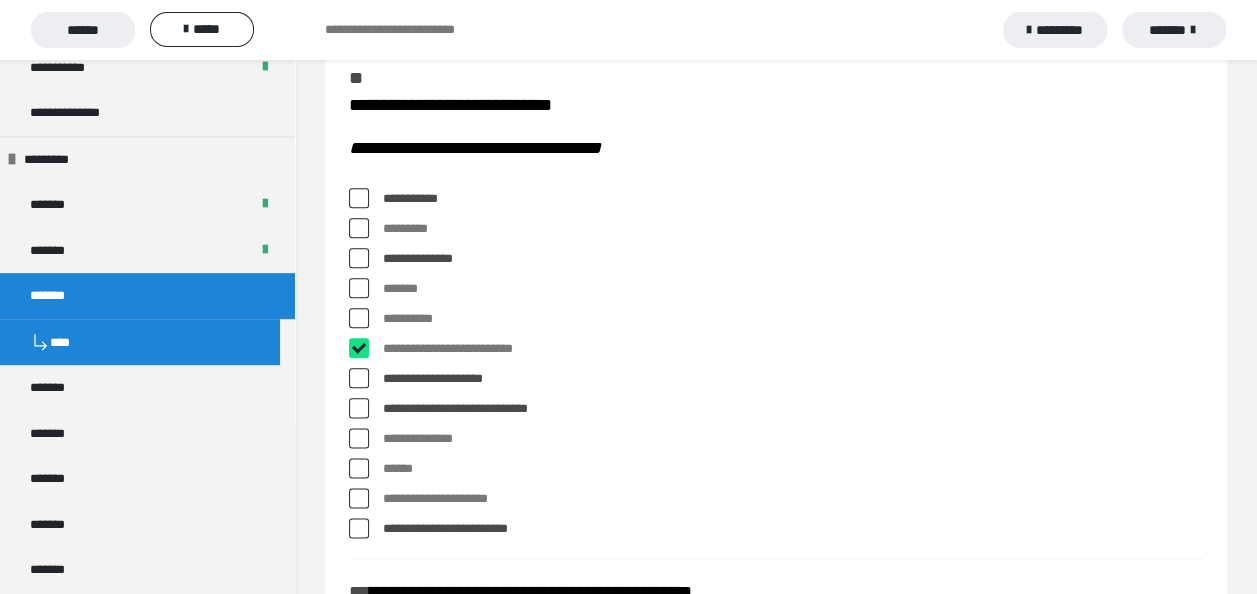 checkbox on "****" 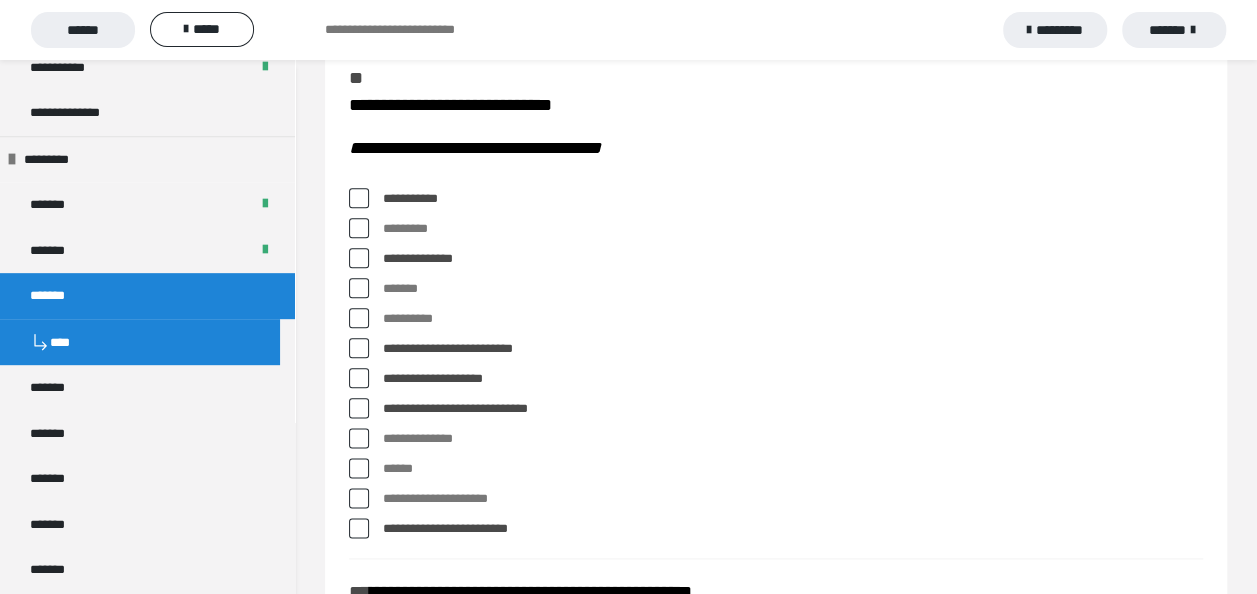 click at bounding box center (359, 228) 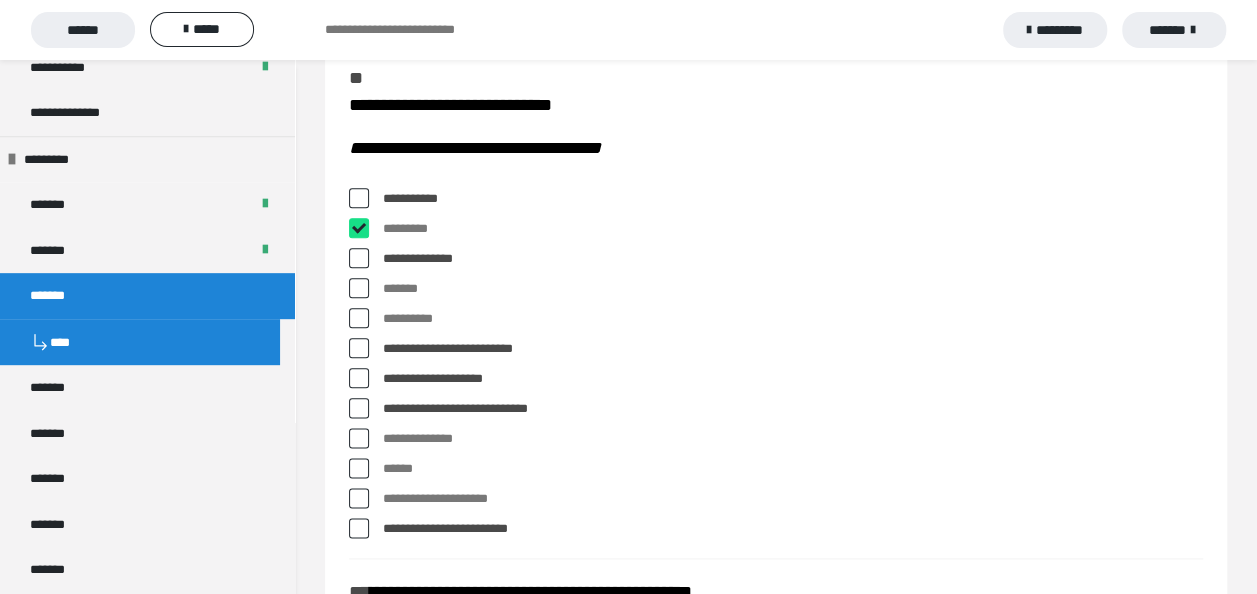 checkbox on "****" 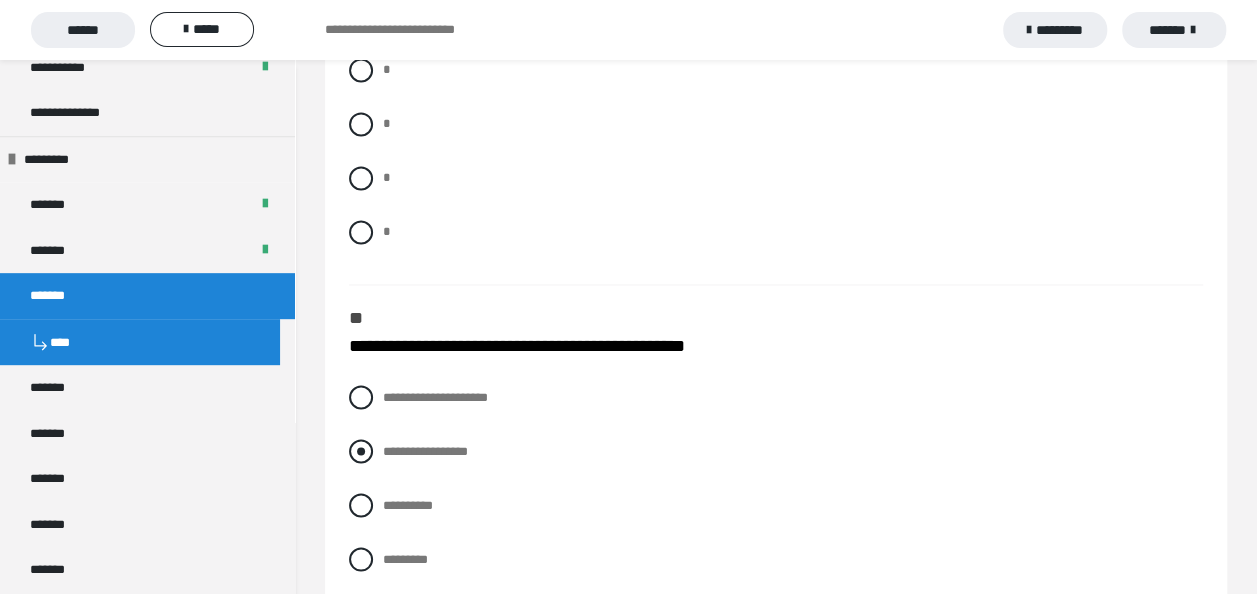 scroll, scrollTop: 1600, scrollLeft: 0, axis: vertical 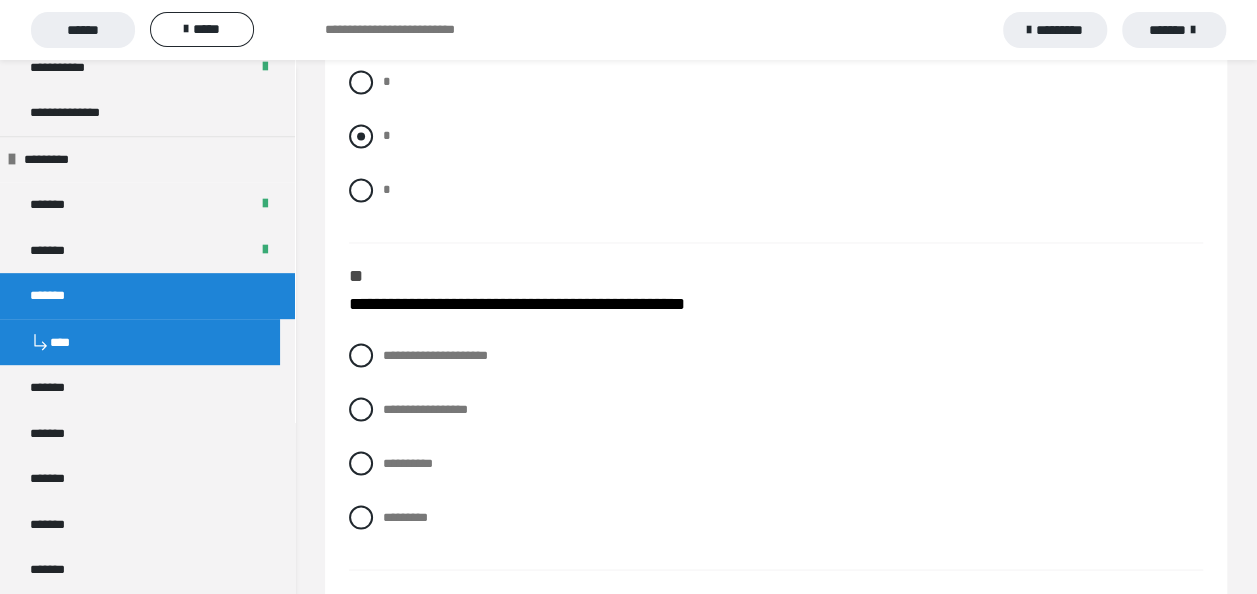 click at bounding box center [361, 136] 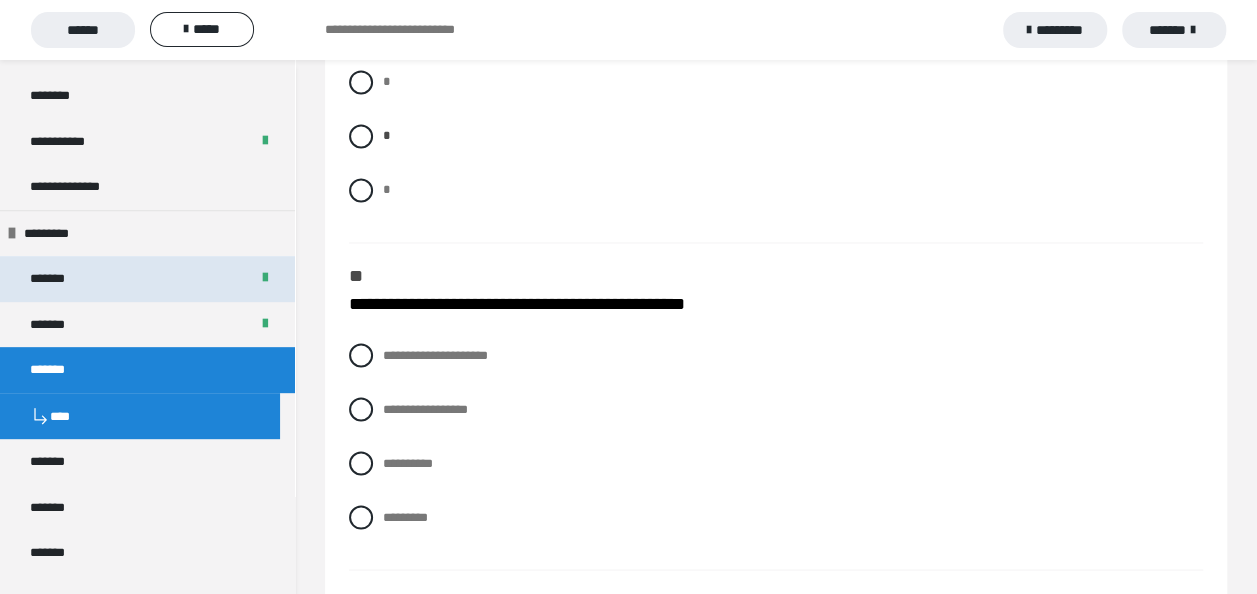 scroll, scrollTop: 300, scrollLeft: 0, axis: vertical 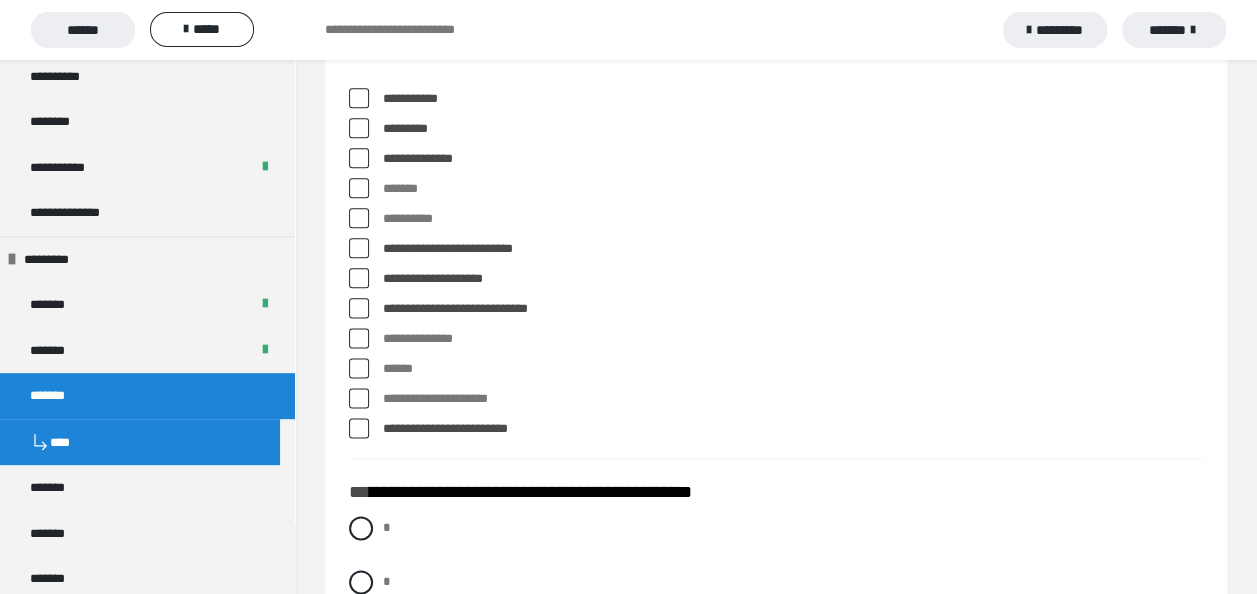 click at bounding box center (359, 128) 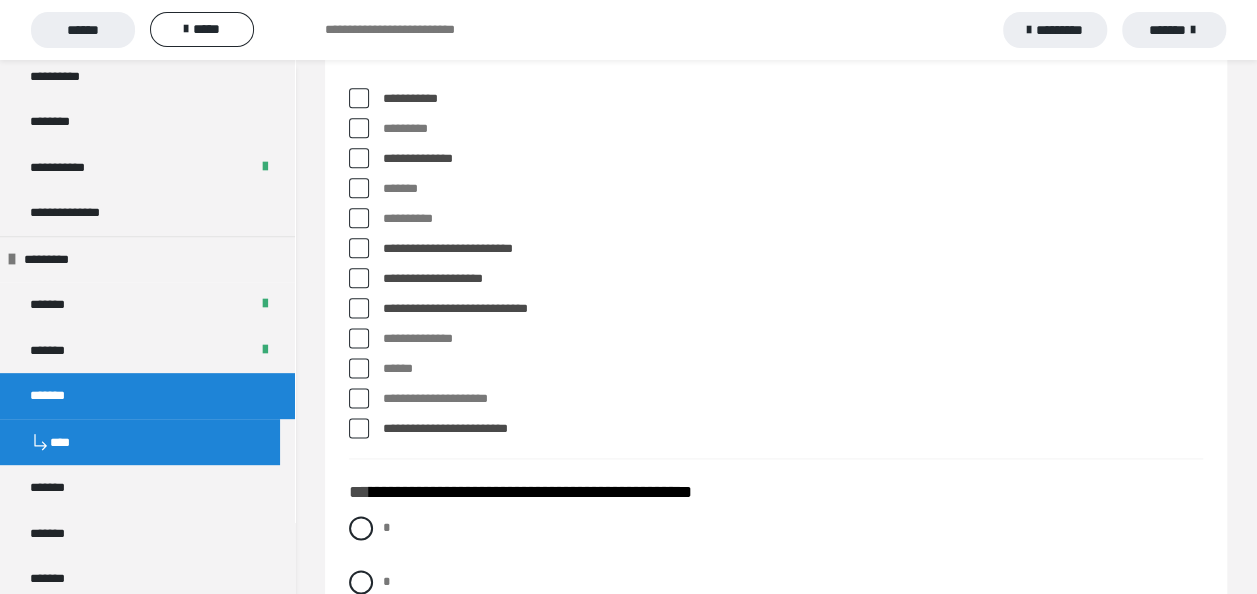 click at bounding box center (359, 188) 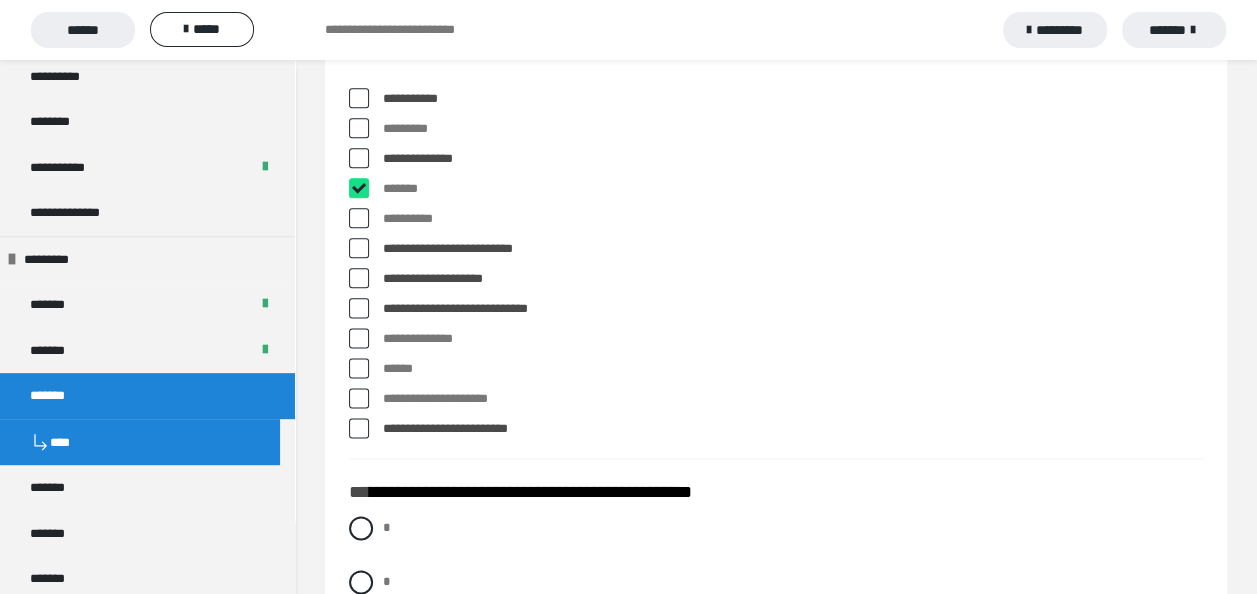checkbox on "****" 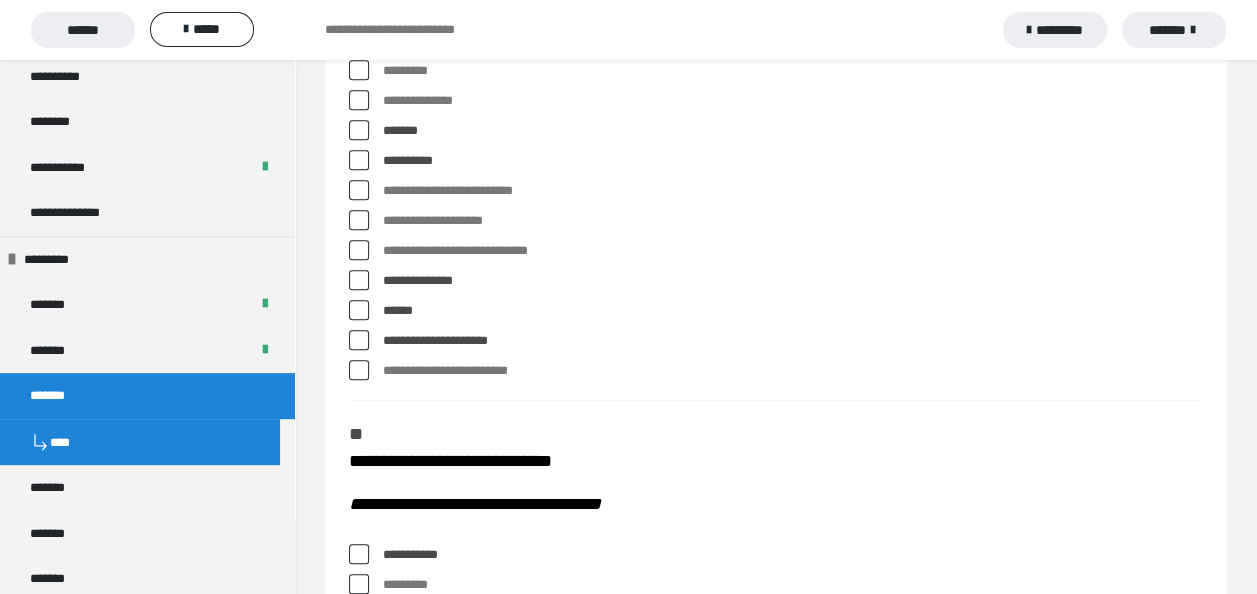 scroll, scrollTop: 600, scrollLeft: 0, axis: vertical 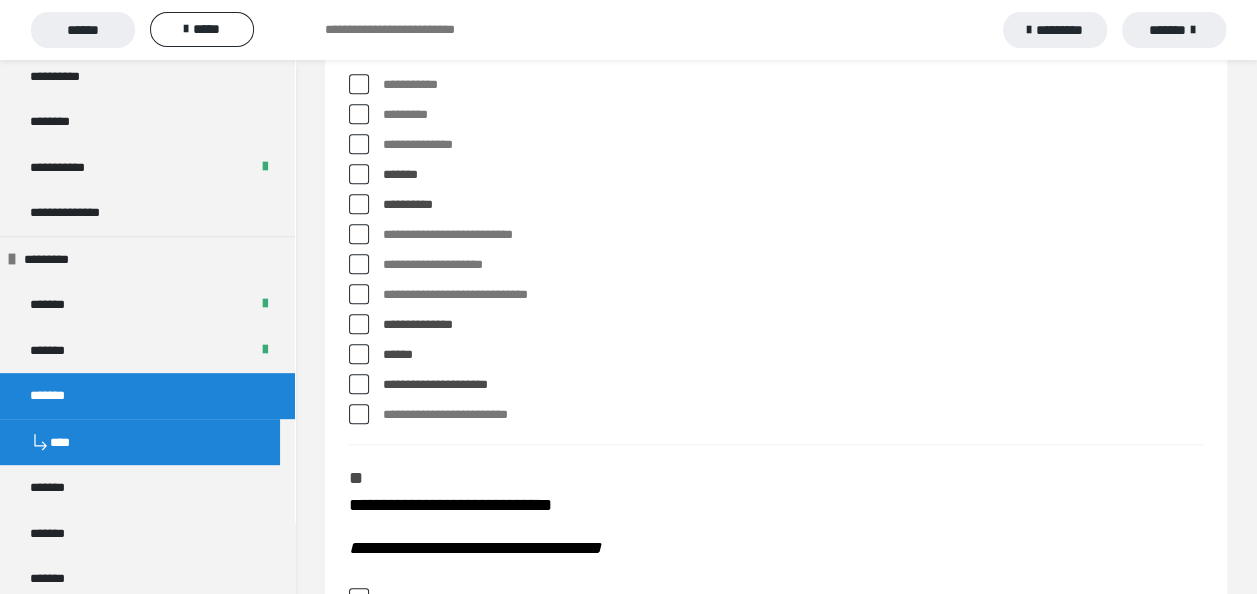 click at bounding box center (359, 114) 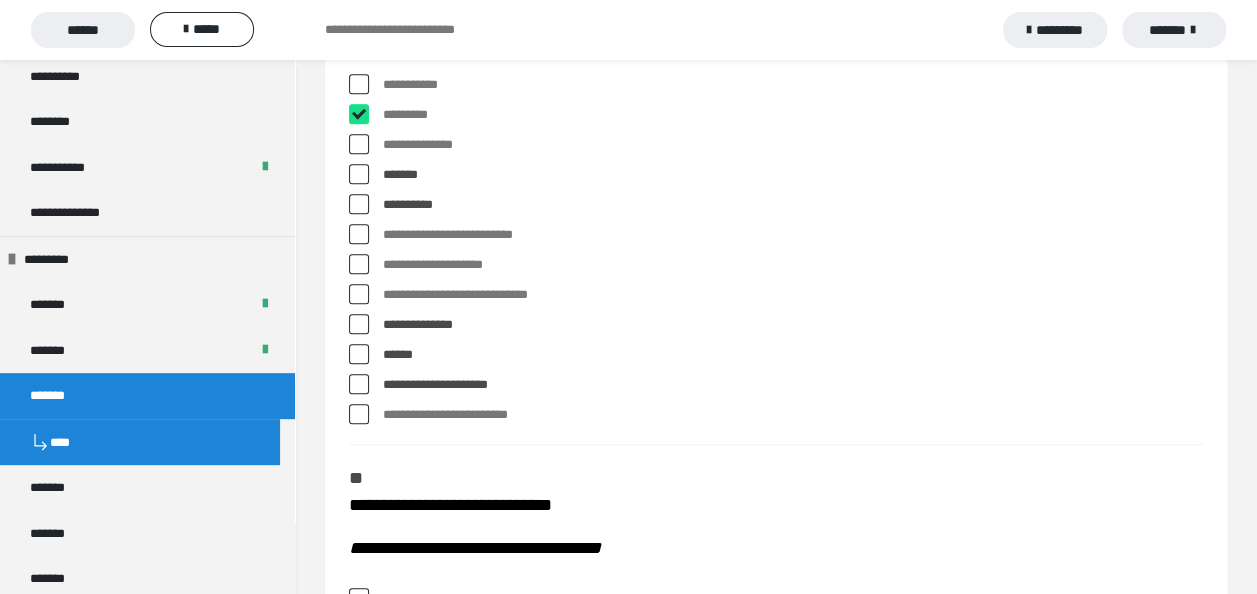 checkbox on "****" 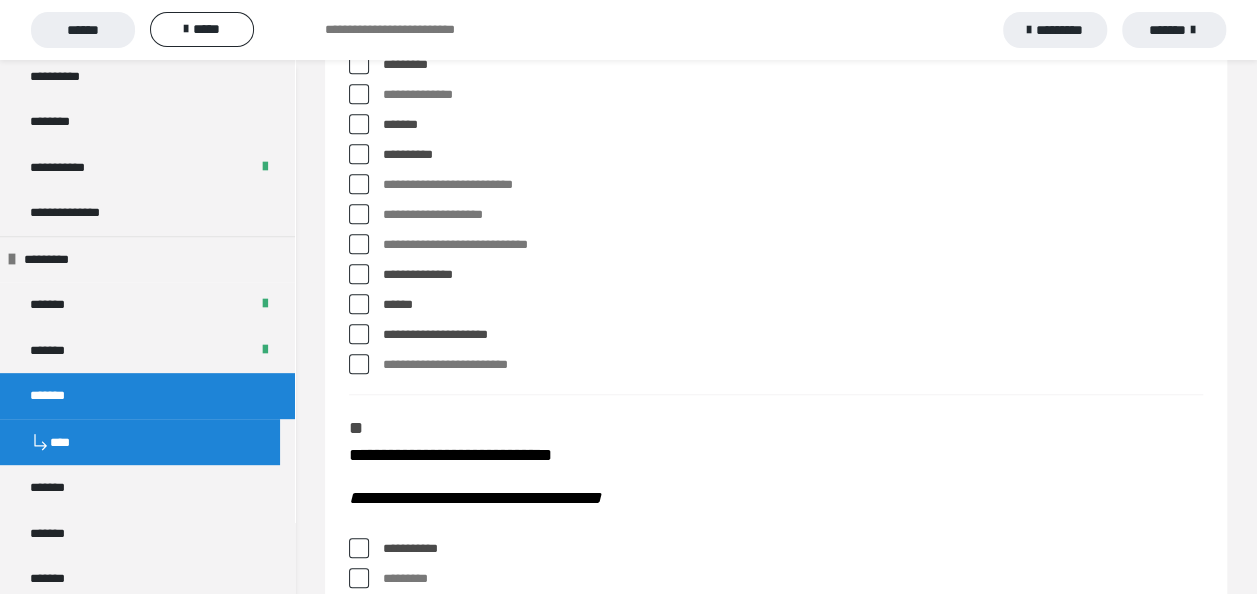 scroll, scrollTop: 600, scrollLeft: 0, axis: vertical 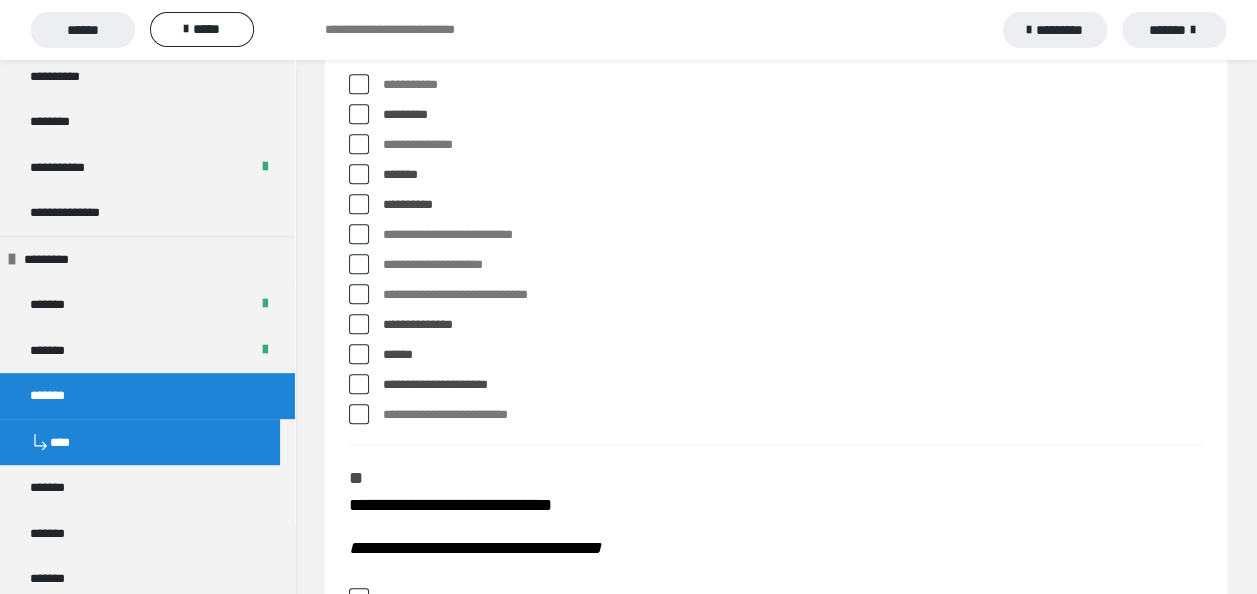 click at bounding box center (359, 174) 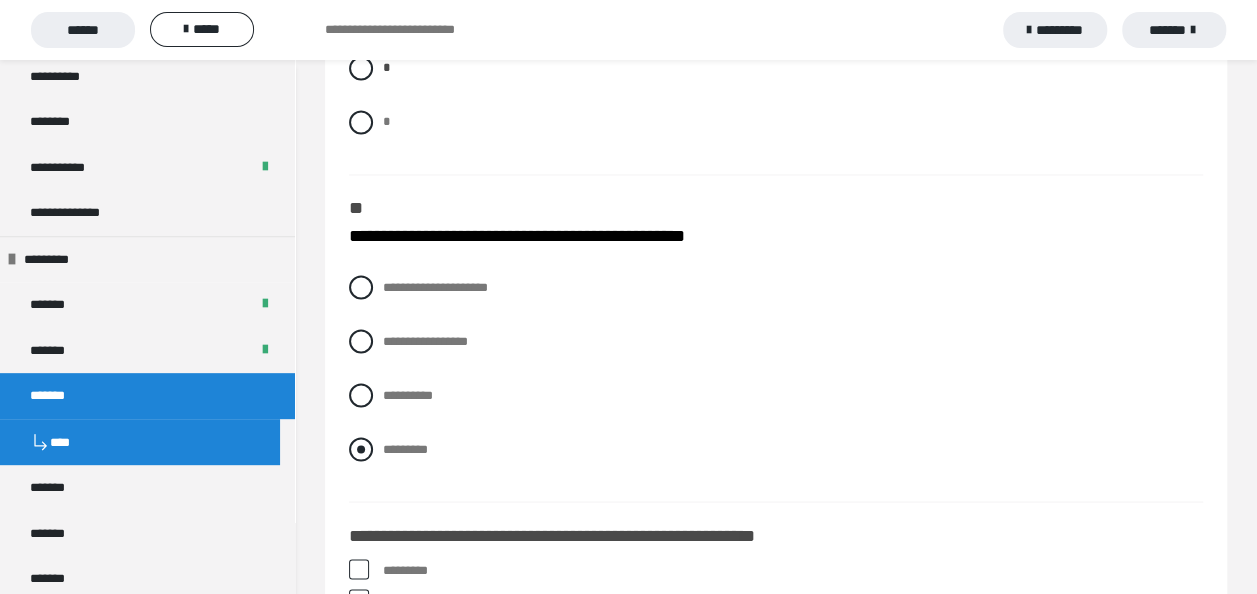 scroll, scrollTop: 1700, scrollLeft: 0, axis: vertical 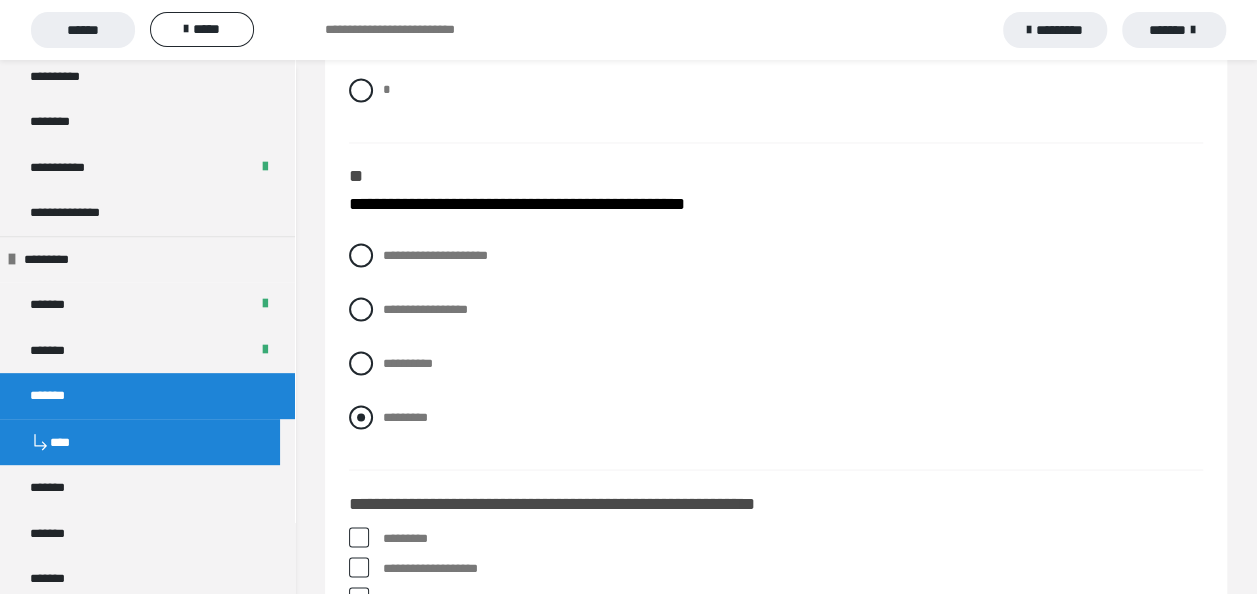 click at bounding box center (361, 417) 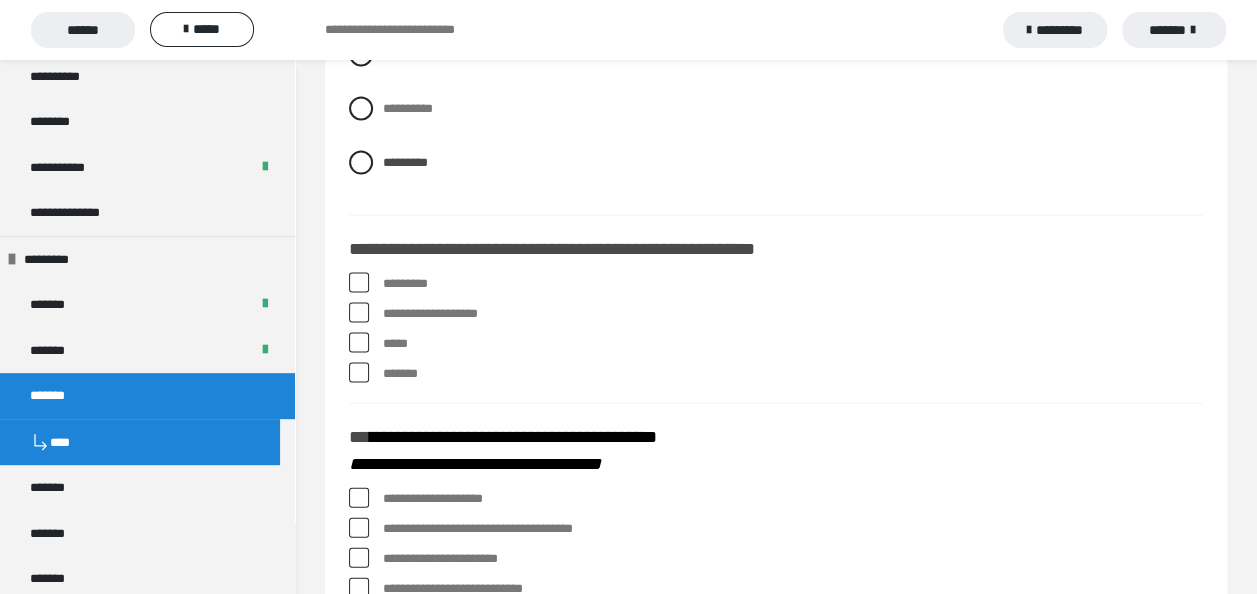 scroll, scrollTop: 2000, scrollLeft: 0, axis: vertical 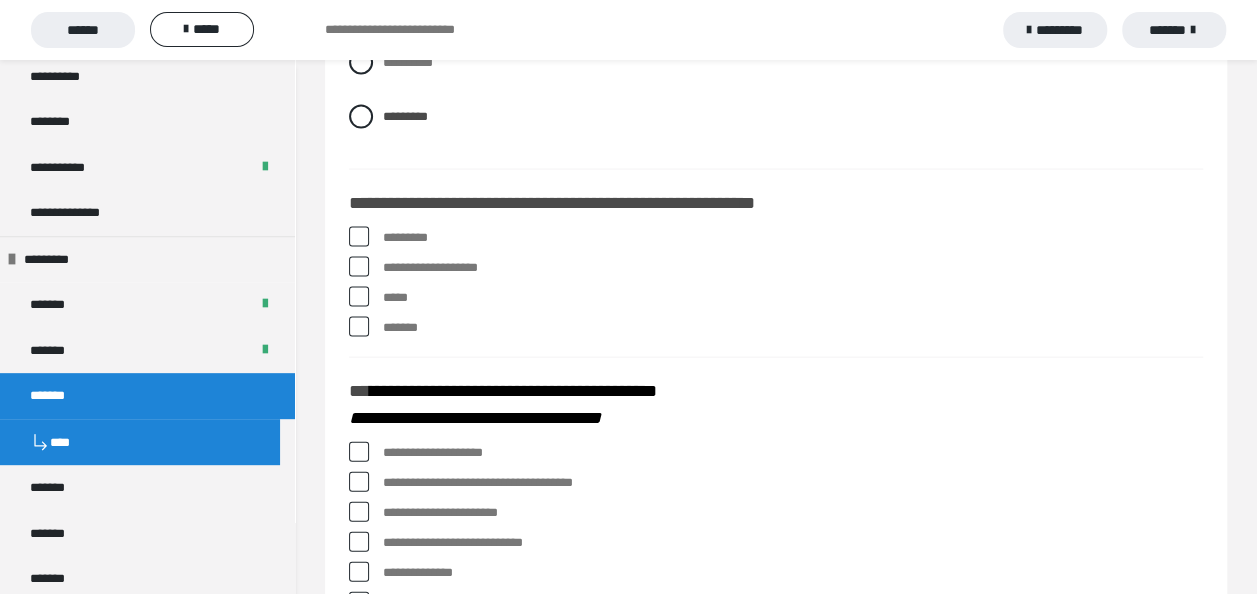 click at bounding box center [359, 237] 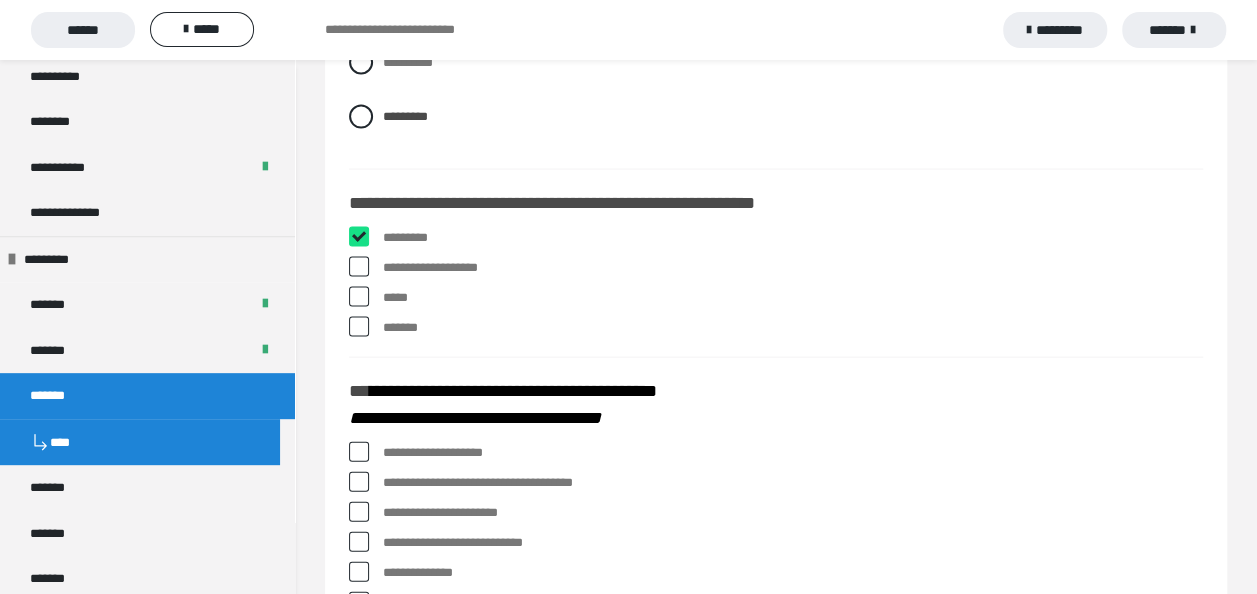 checkbox on "****" 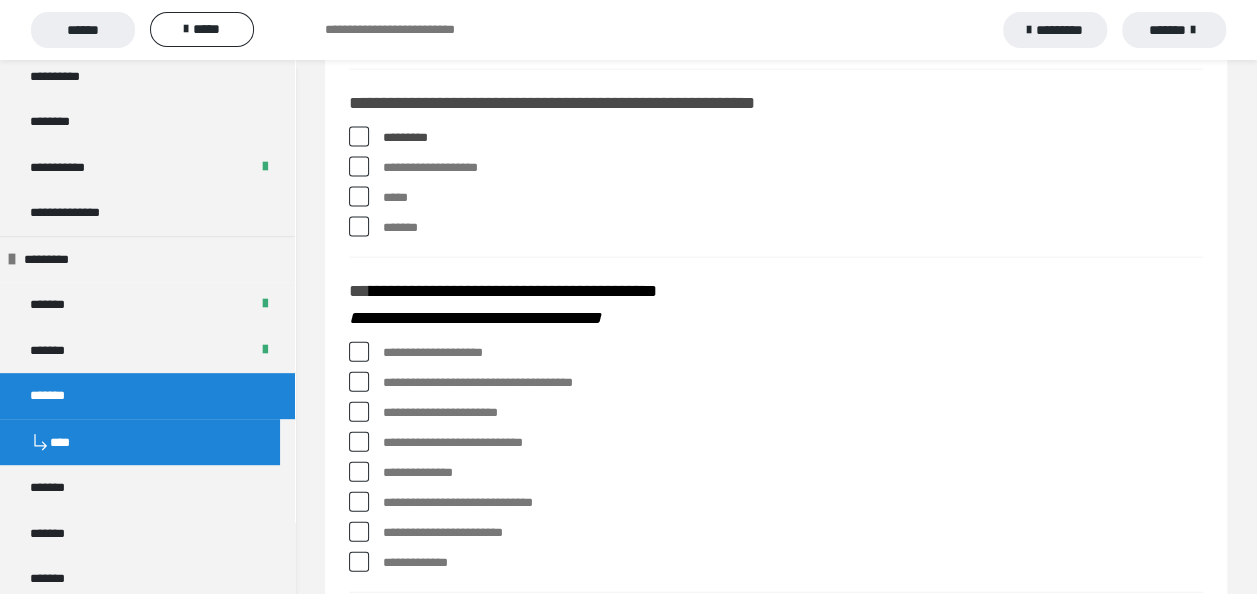 scroll, scrollTop: 2200, scrollLeft: 0, axis: vertical 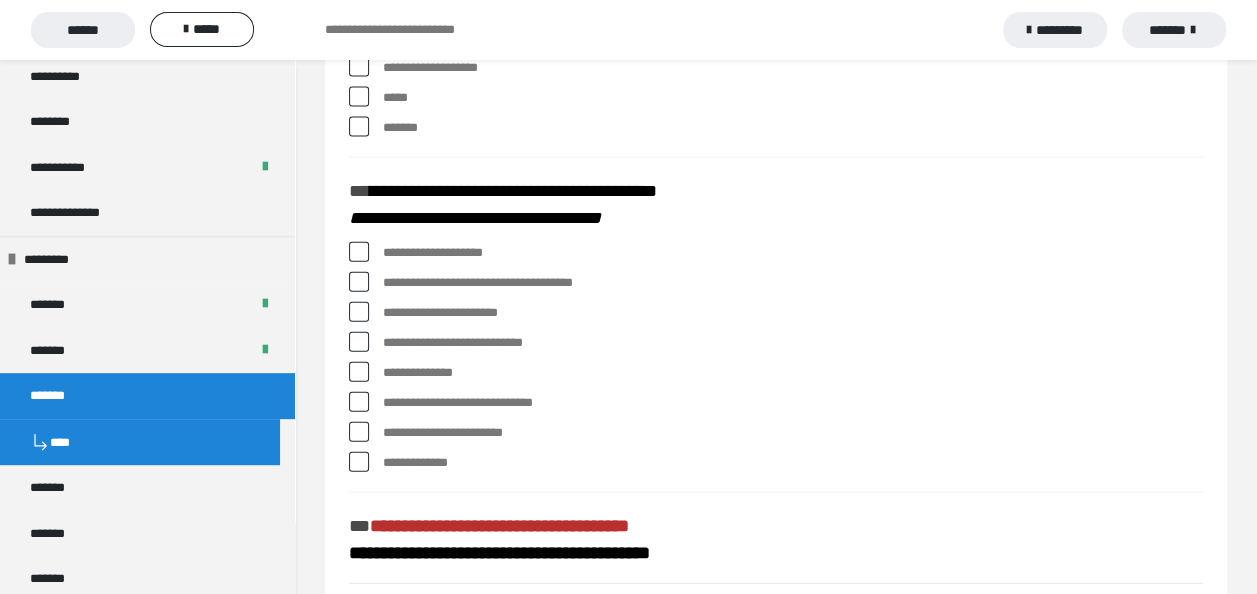 click at bounding box center (359, 252) 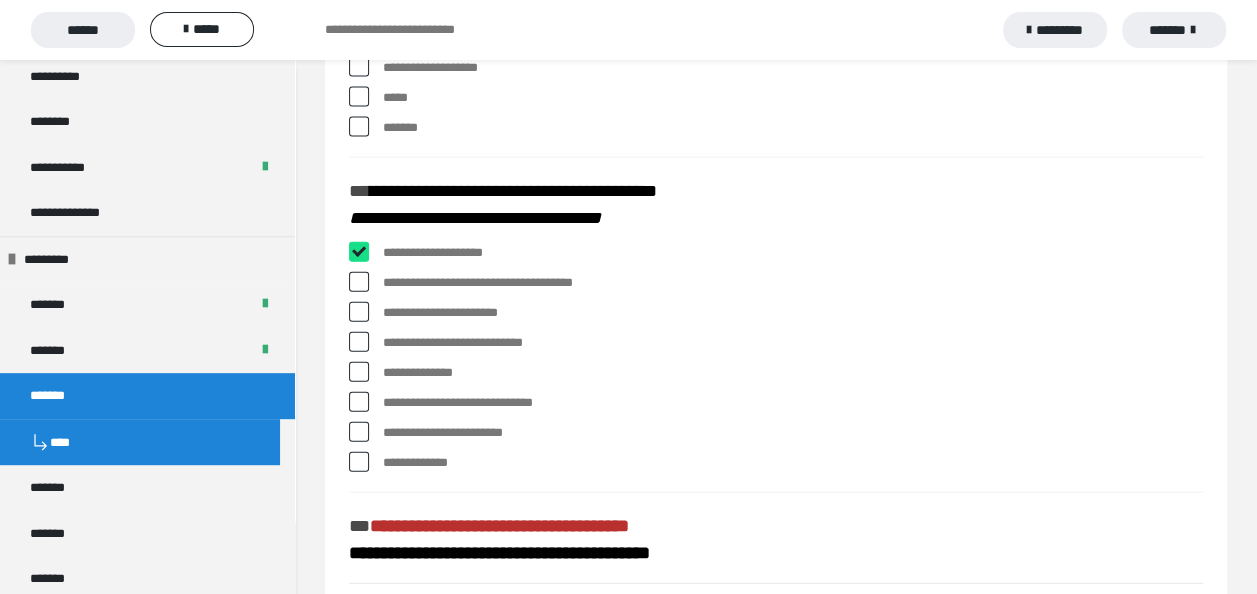 checkbox on "****" 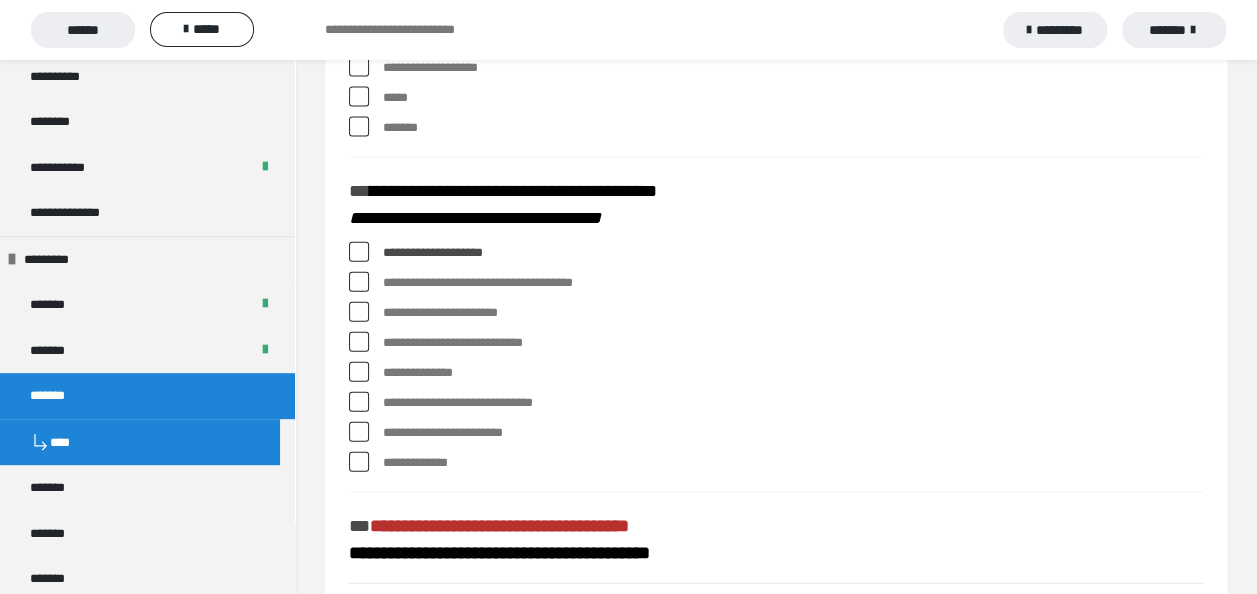 click at bounding box center [359, 282] 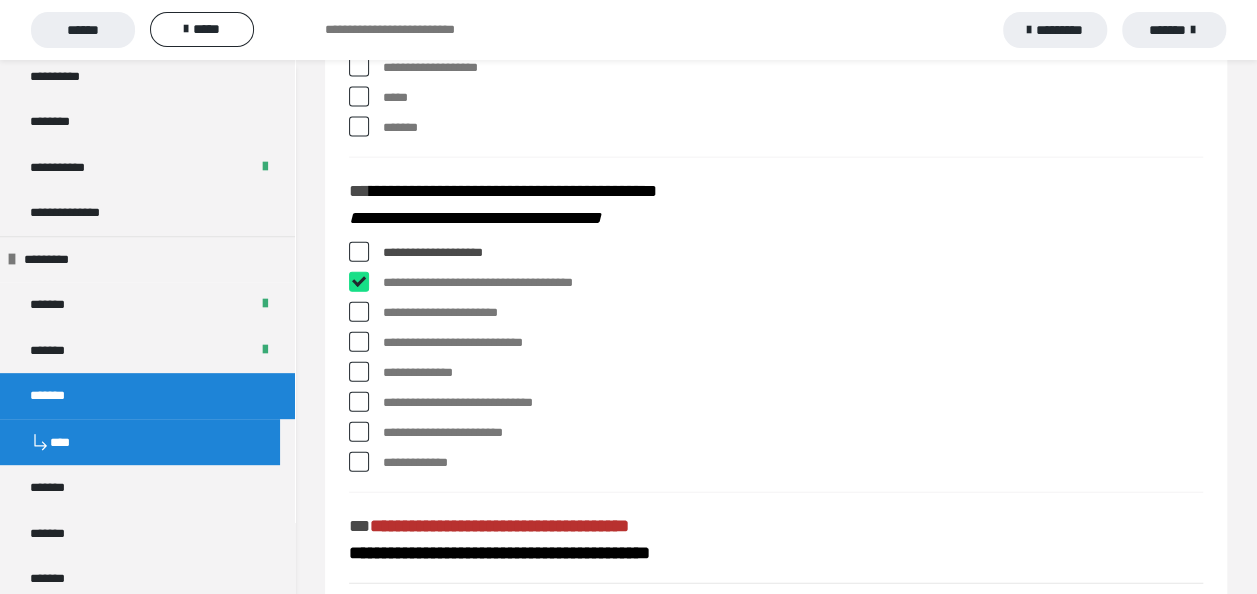 checkbox on "****" 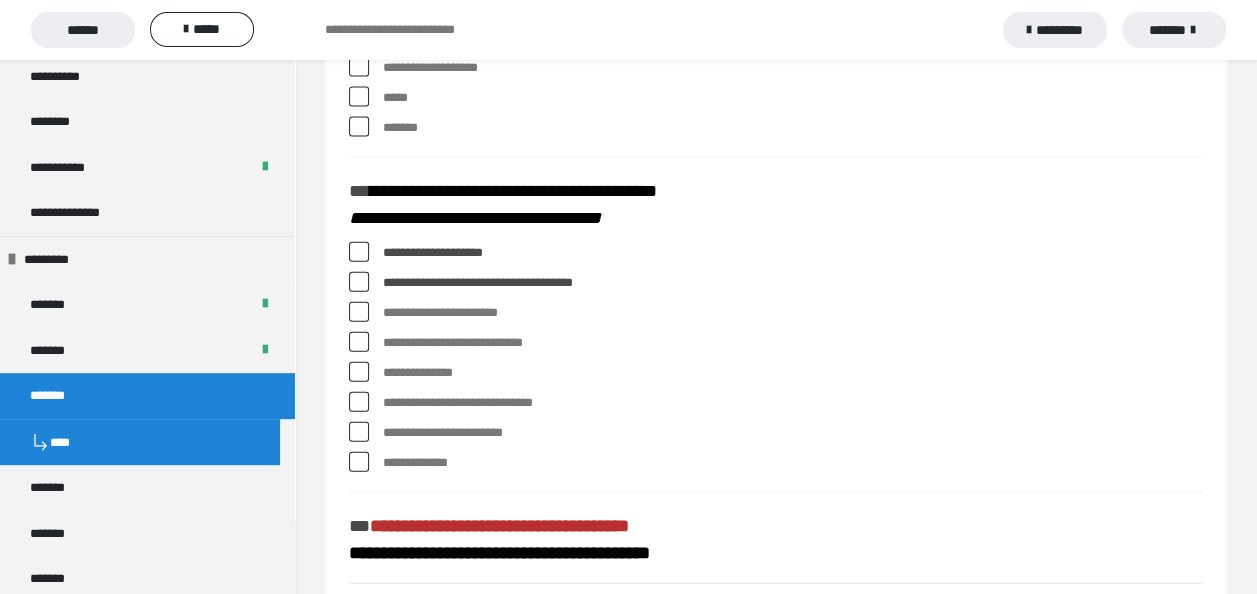 click at bounding box center [359, 342] 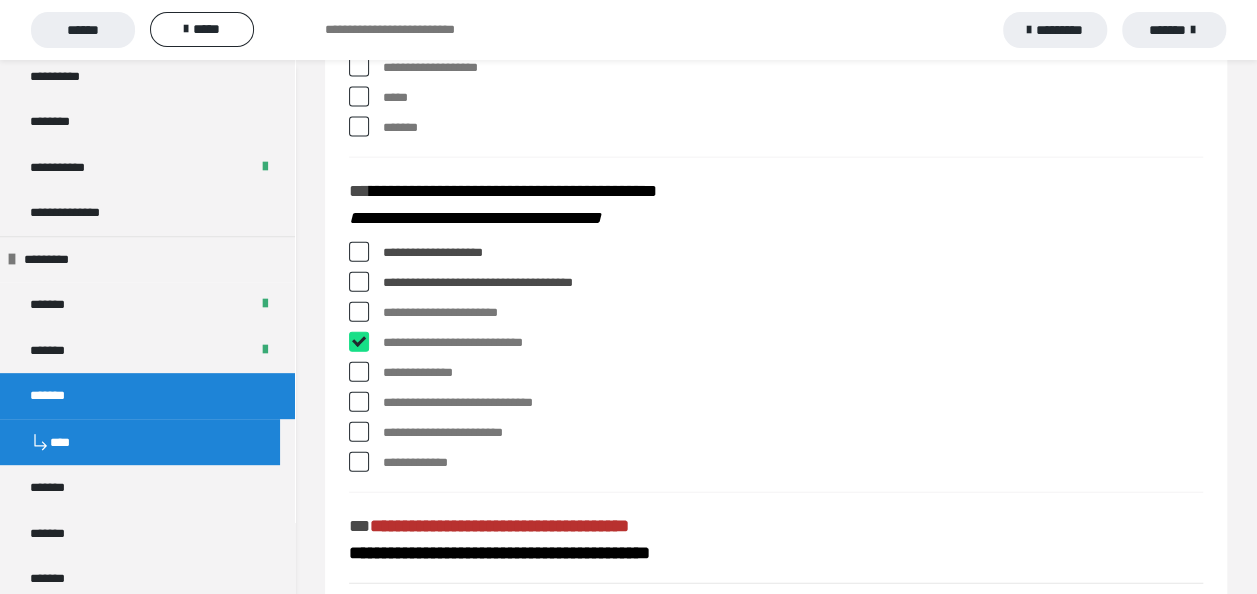 checkbox on "****" 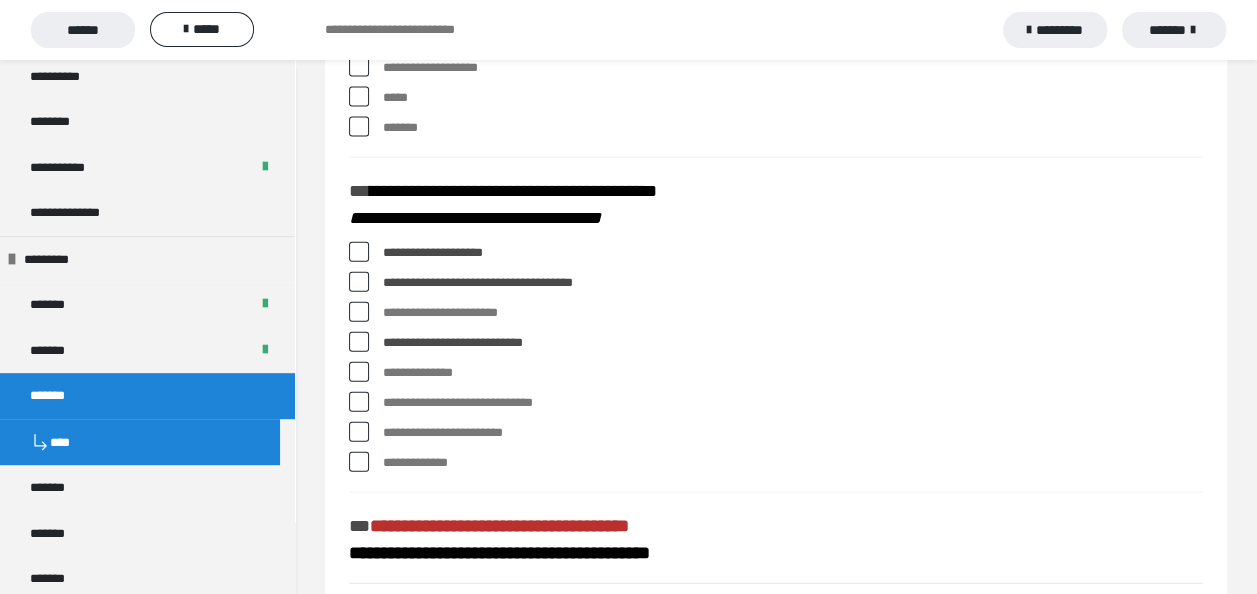 click at bounding box center (359, 432) 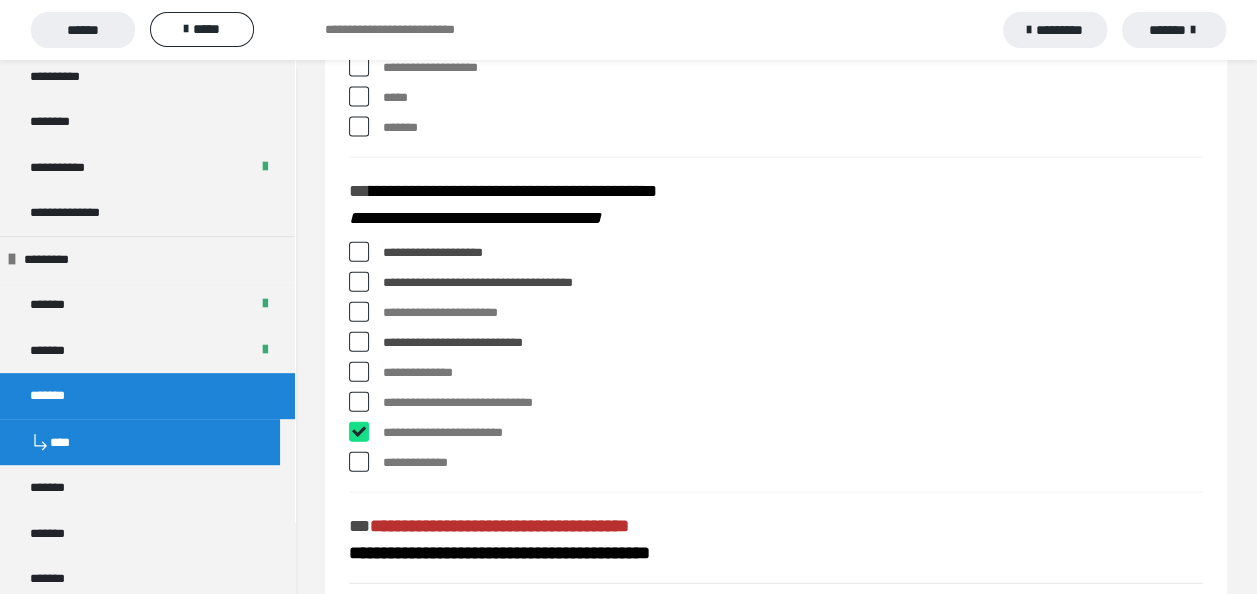 checkbox on "****" 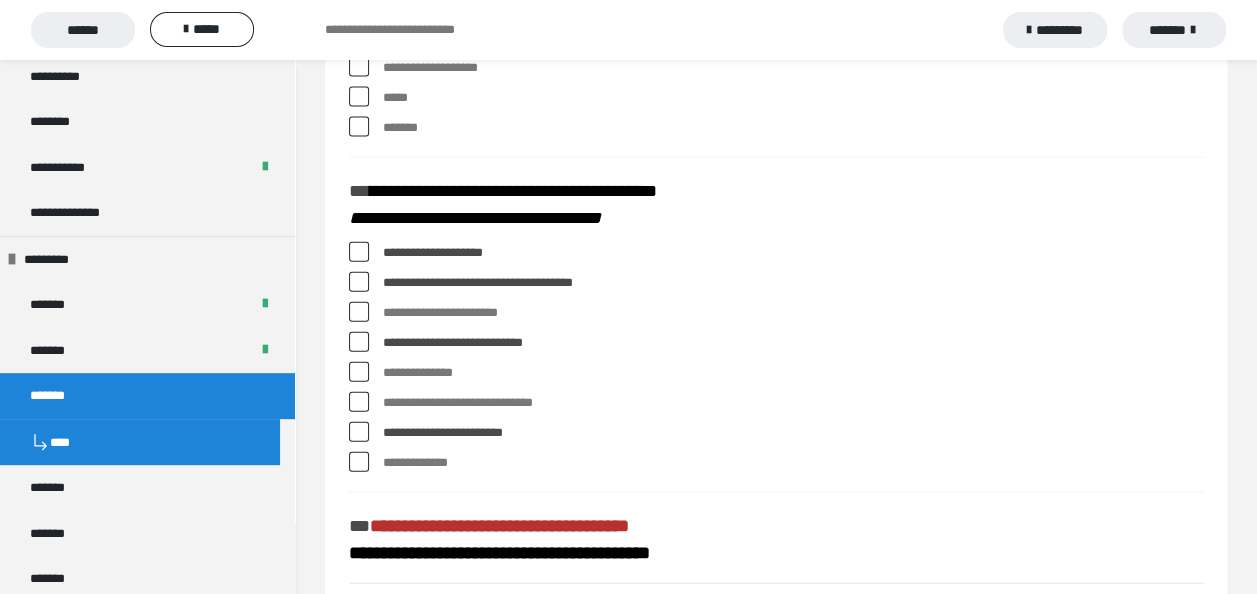 click at bounding box center [359, 312] 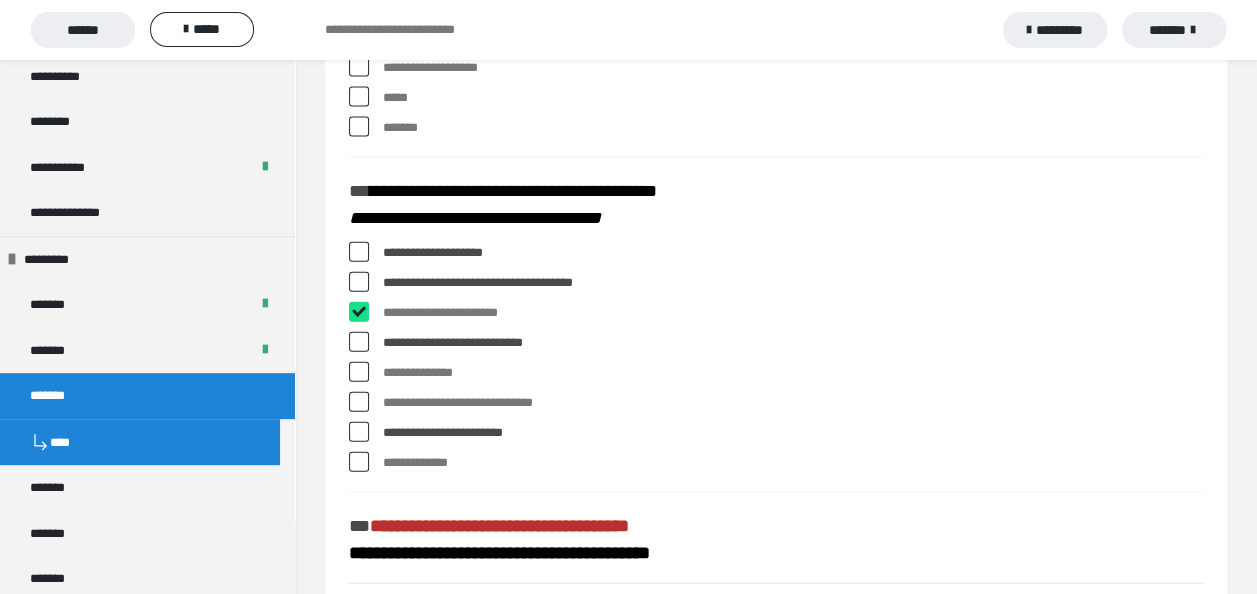 checkbox on "****" 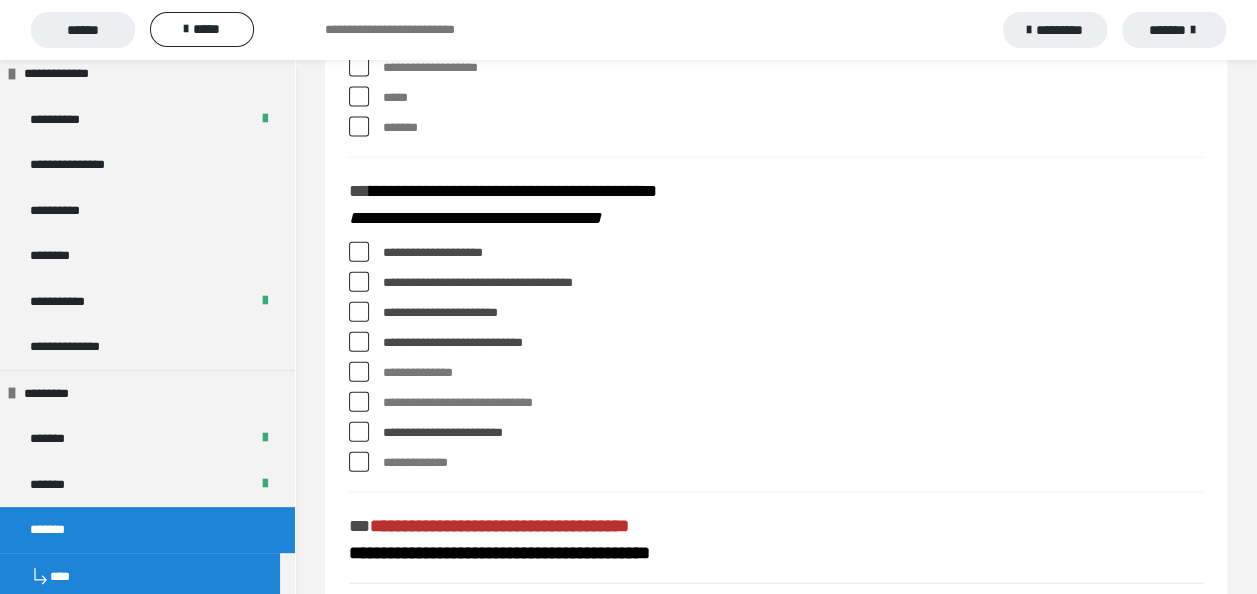 scroll, scrollTop: 0, scrollLeft: 0, axis: both 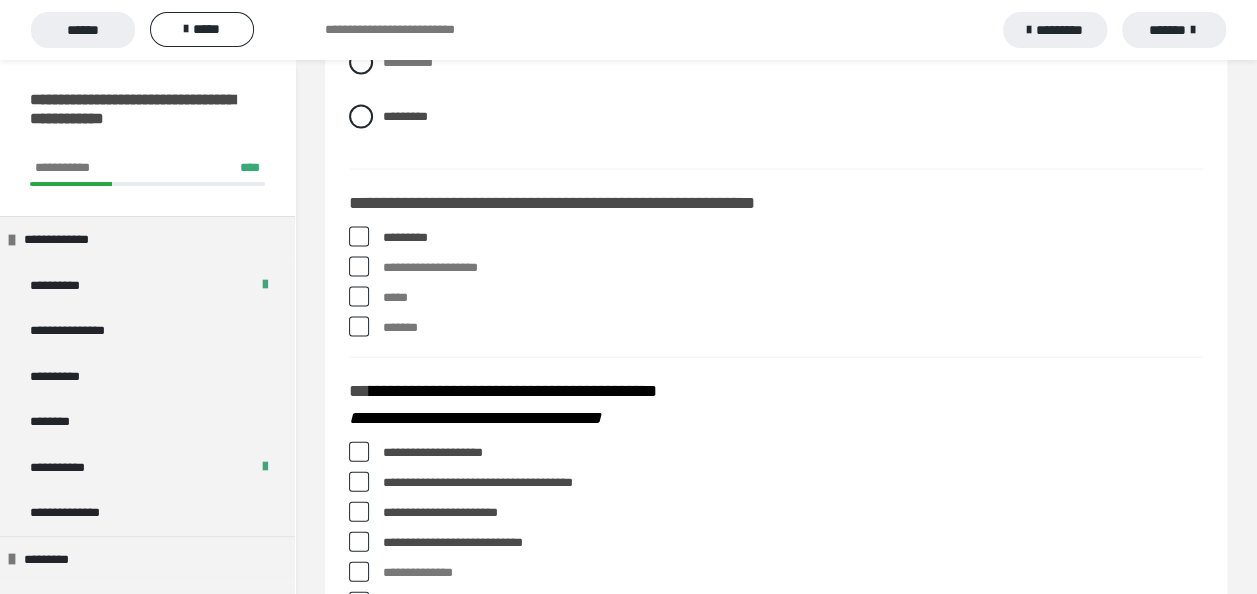 click at bounding box center (359, 327) 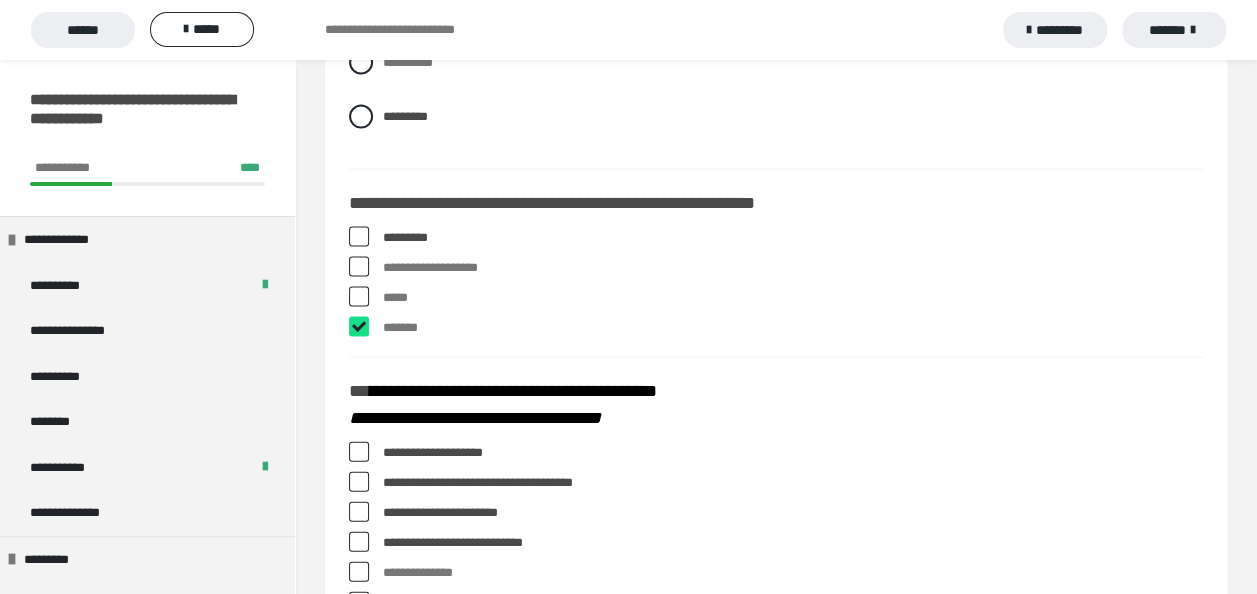 checkbox on "****" 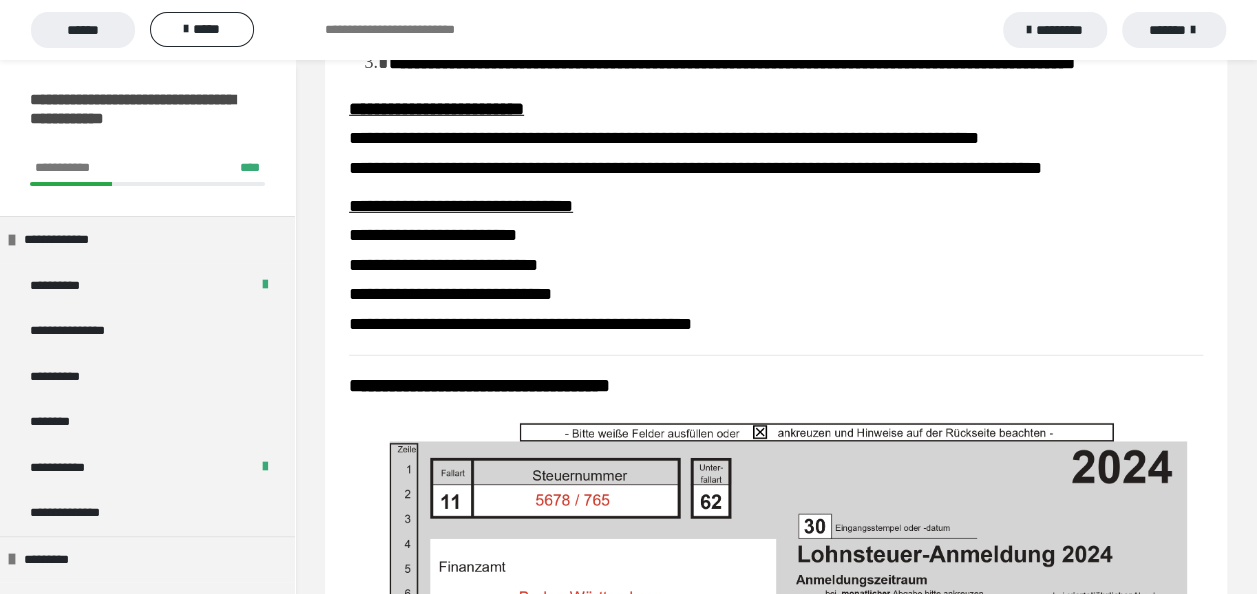 scroll, scrollTop: 2800, scrollLeft: 0, axis: vertical 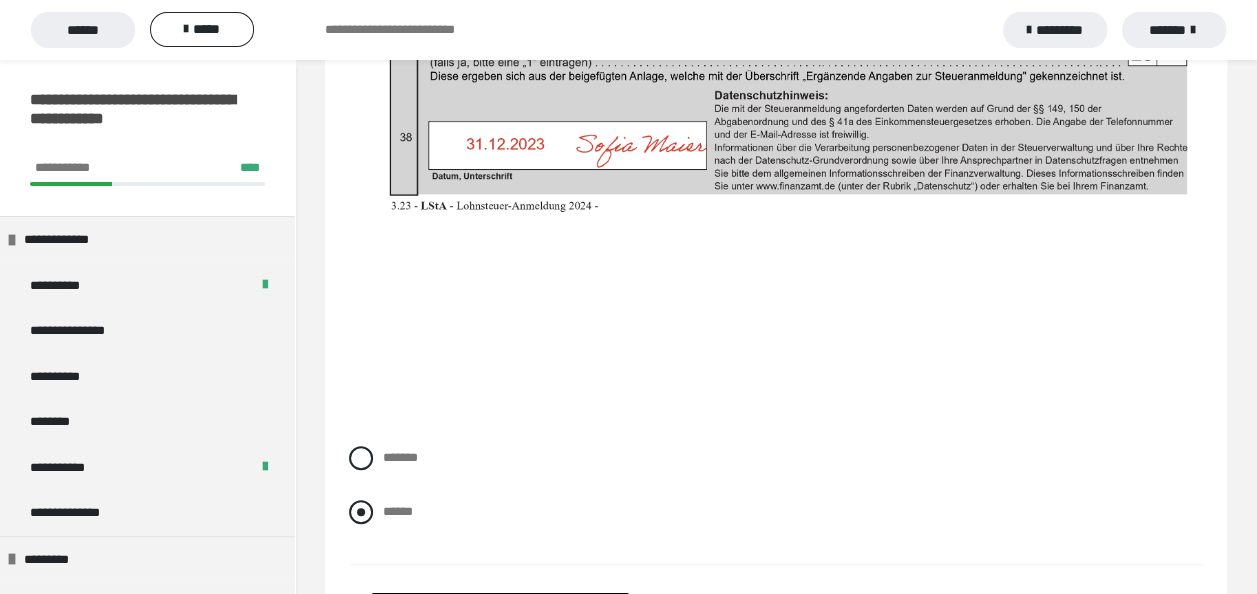 click at bounding box center [361, 512] 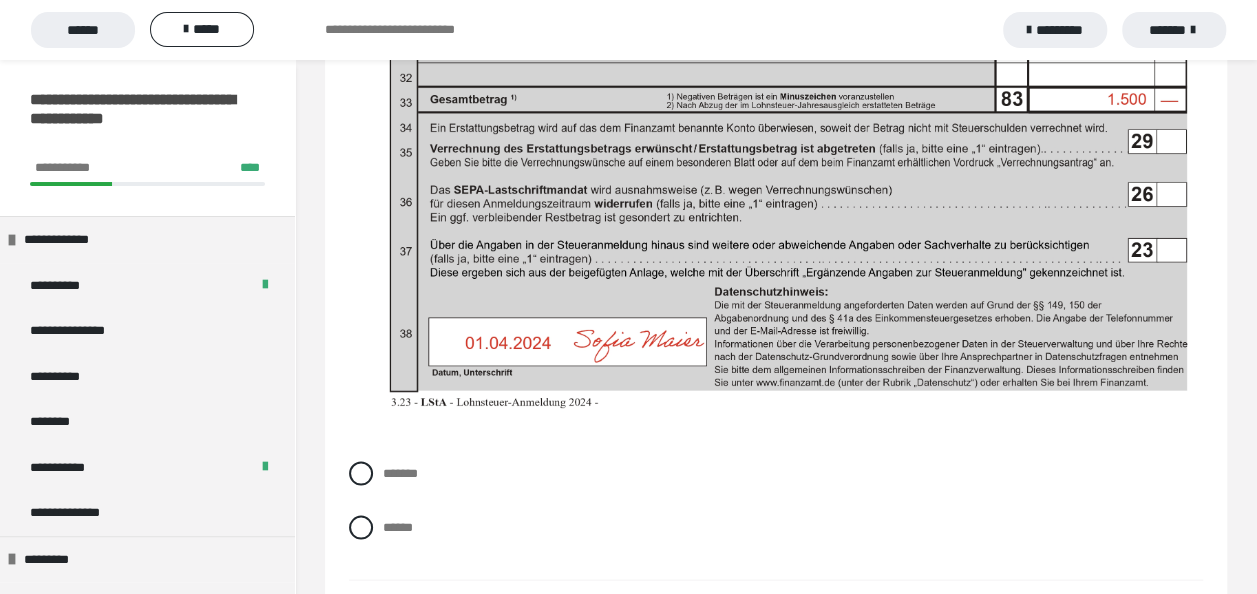 scroll, scrollTop: 5700, scrollLeft: 0, axis: vertical 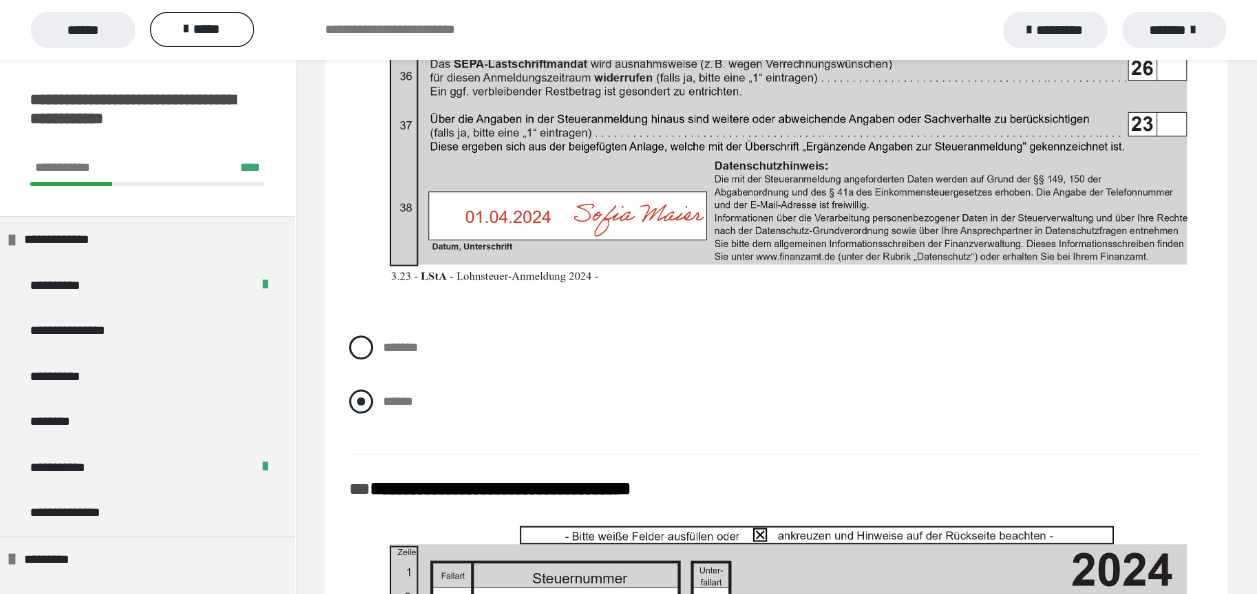 click at bounding box center (361, 402) 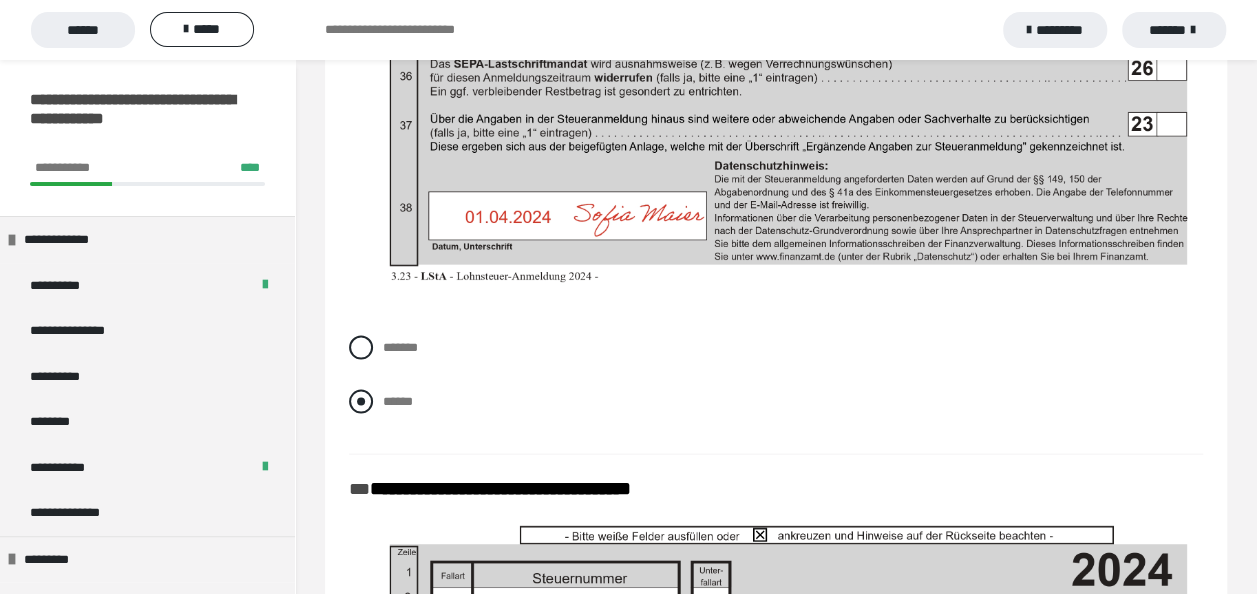 radio on "****" 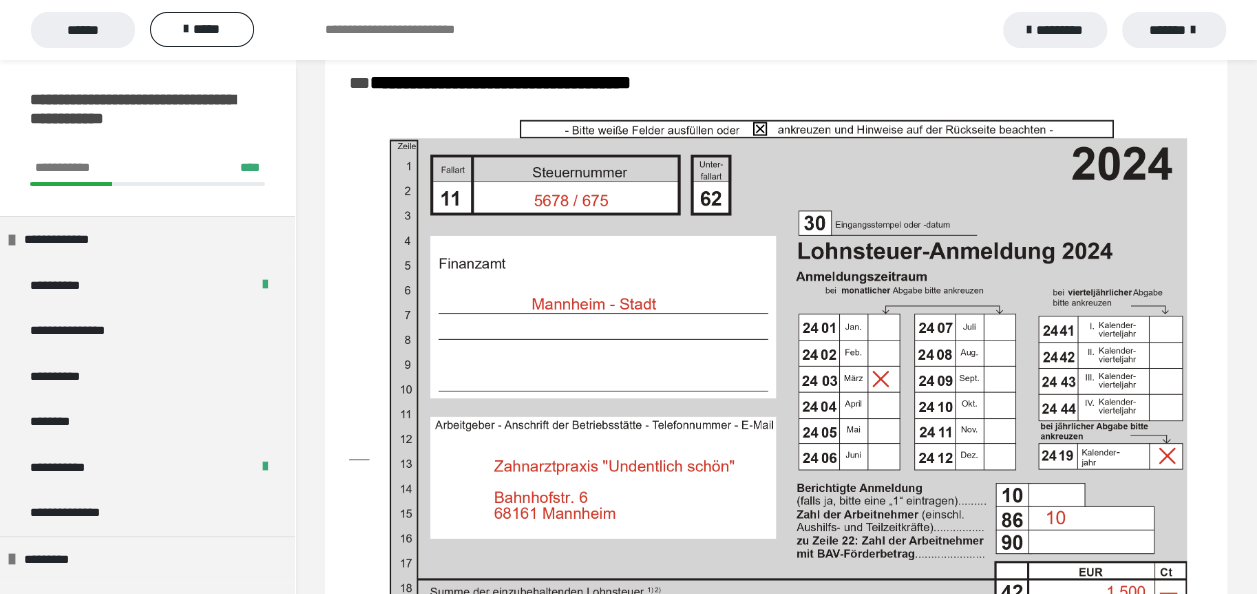 scroll, scrollTop: 6100, scrollLeft: 0, axis: vertical 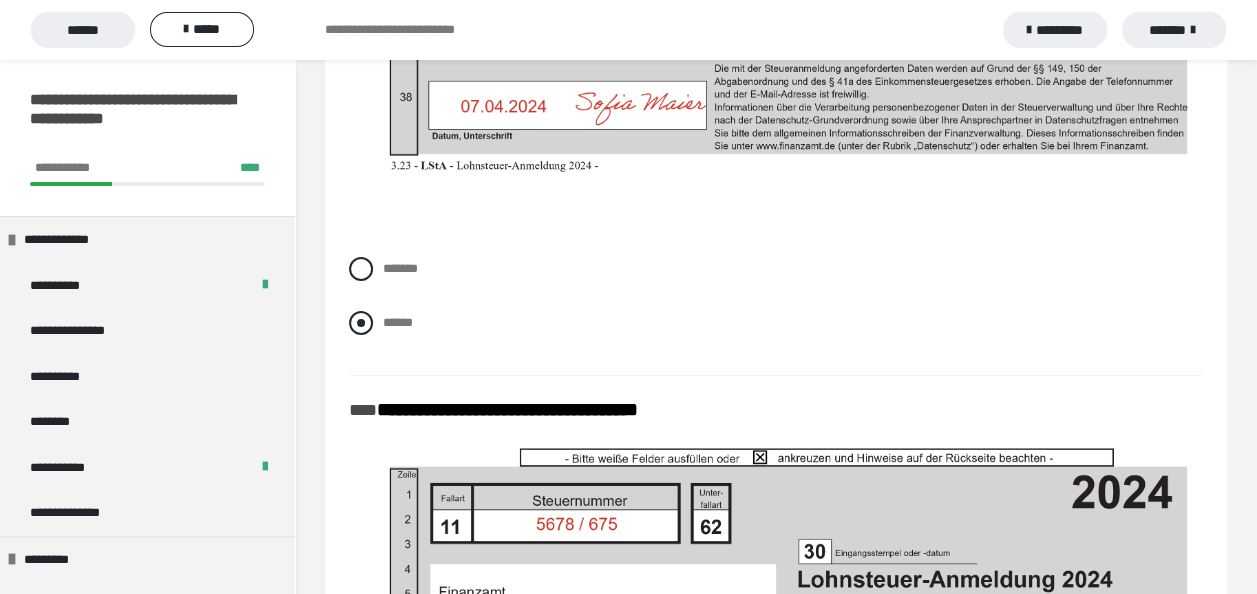 click at bounding box center [361, 323] 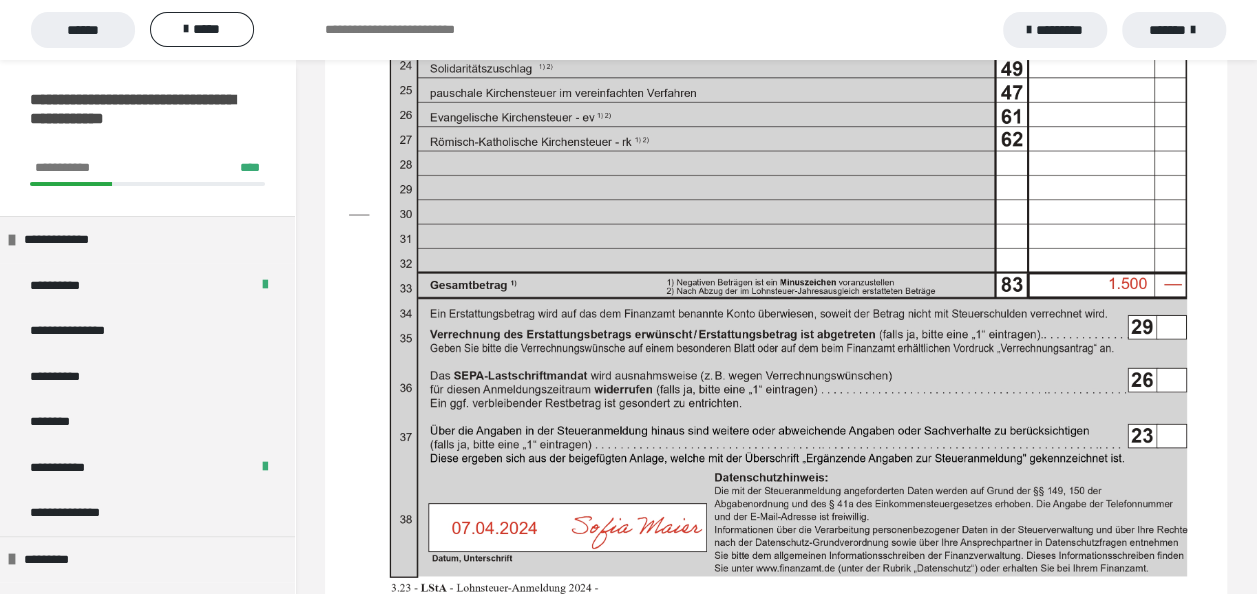 scroll, scrollTop: 8400, scrollLeft: 0, axis: vertical 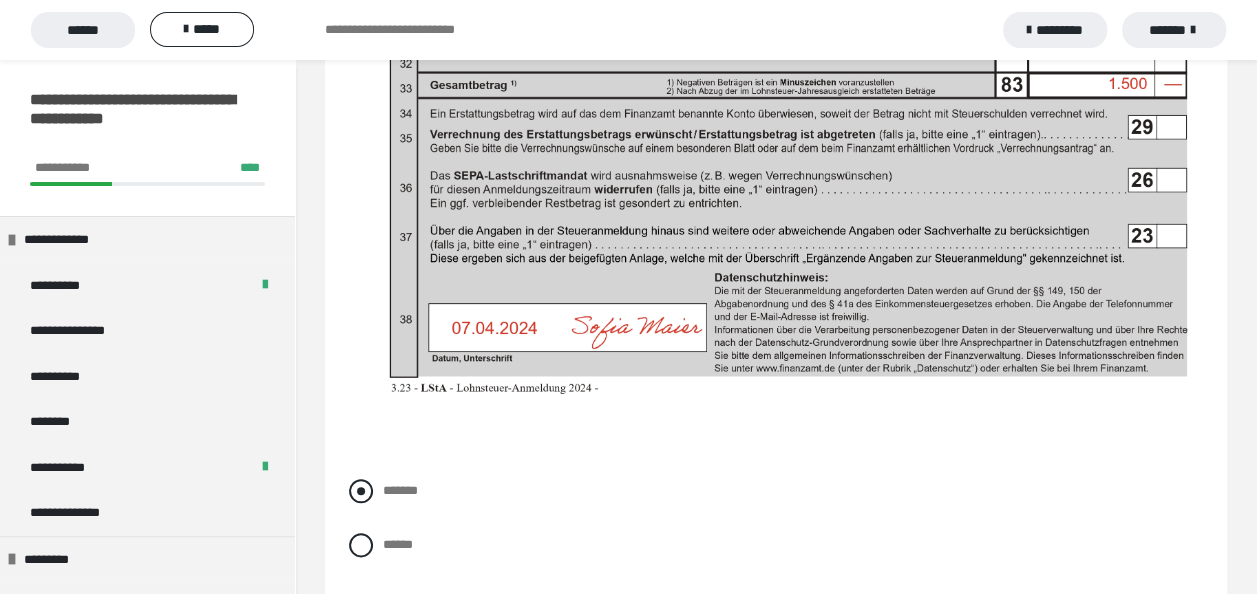 click at bounding box center [361, 491] 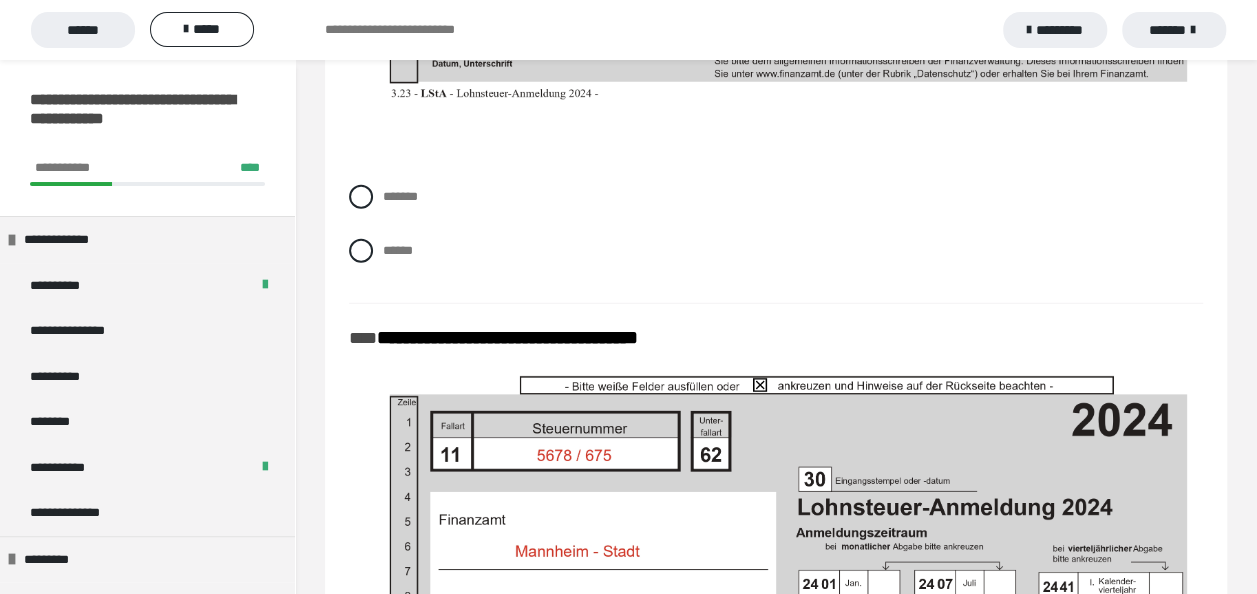 scroll, scrollTop: 10100, scrollLeft: 0, axis: vertical 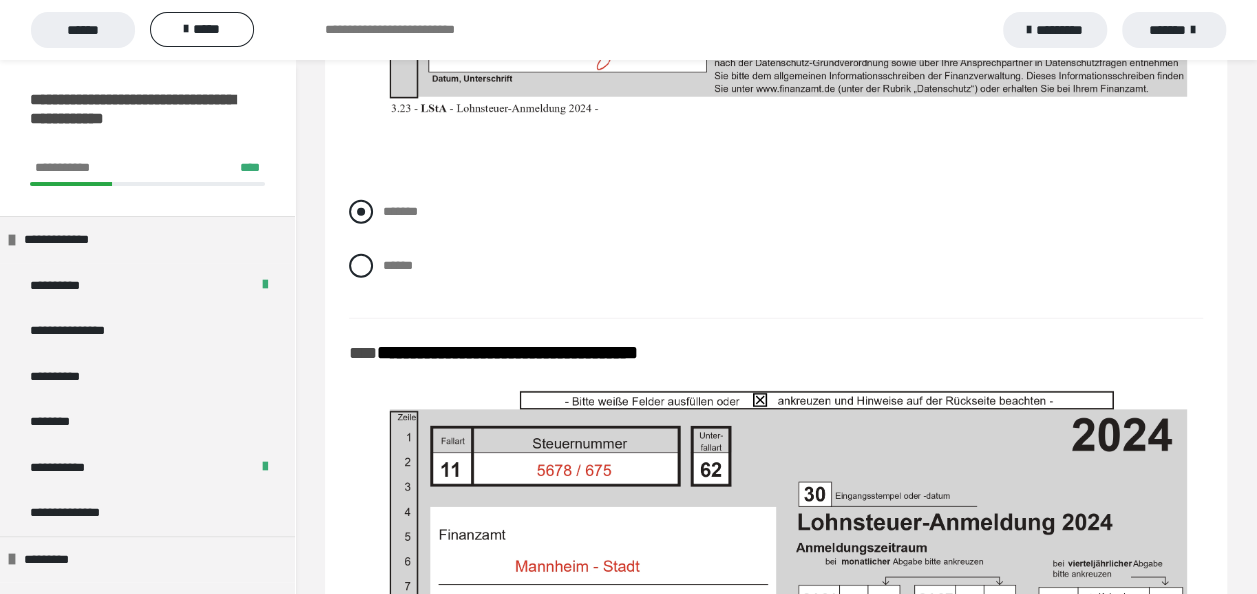 click at bounding box center (361, 212) 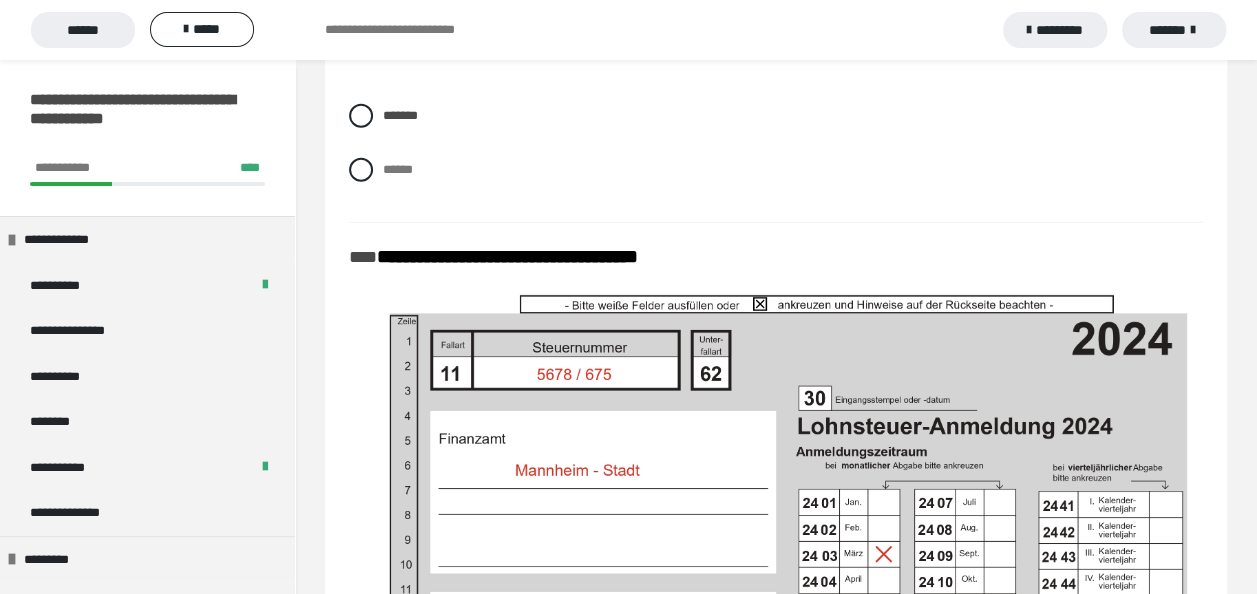 scroll, scrollTop: 10100, scrollLeft: 0, axis: vertical 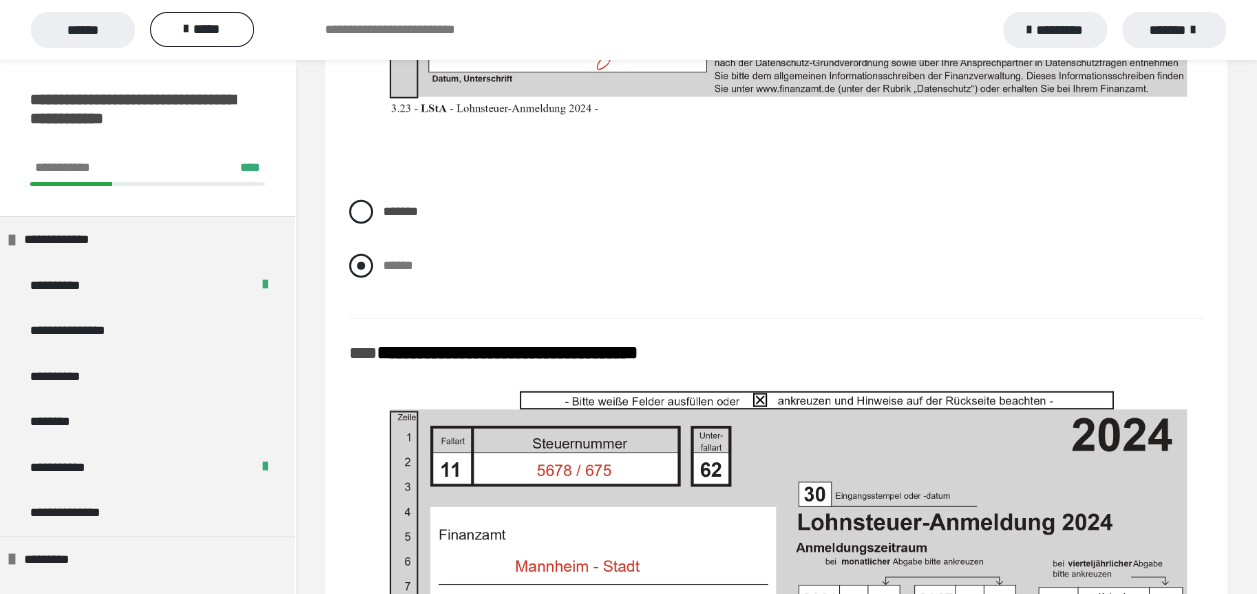 click at bounding box center [361, 266] 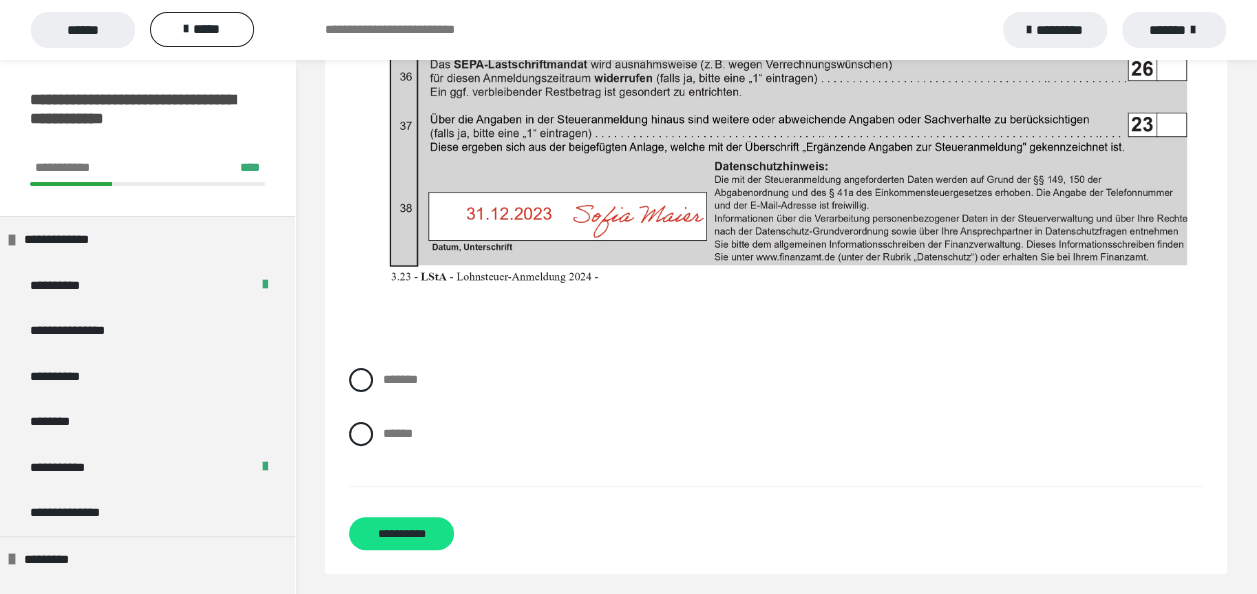 scroll, scrollTop: 11364, scrollLeft: 0, axis: vertical 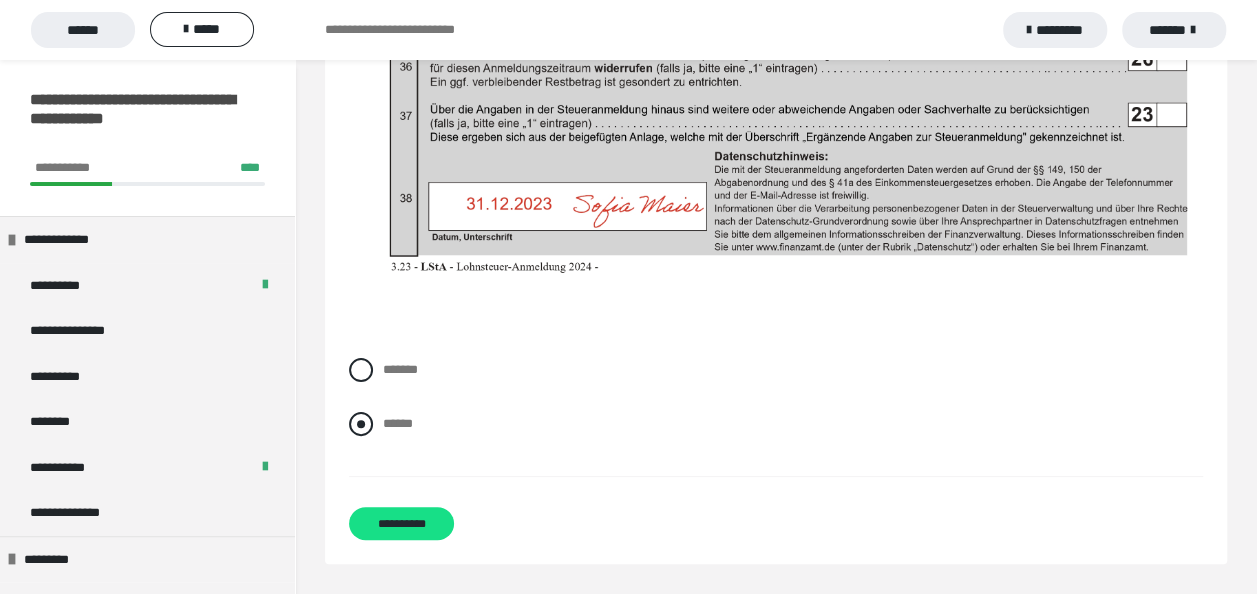click at bounding box center [361, 424] 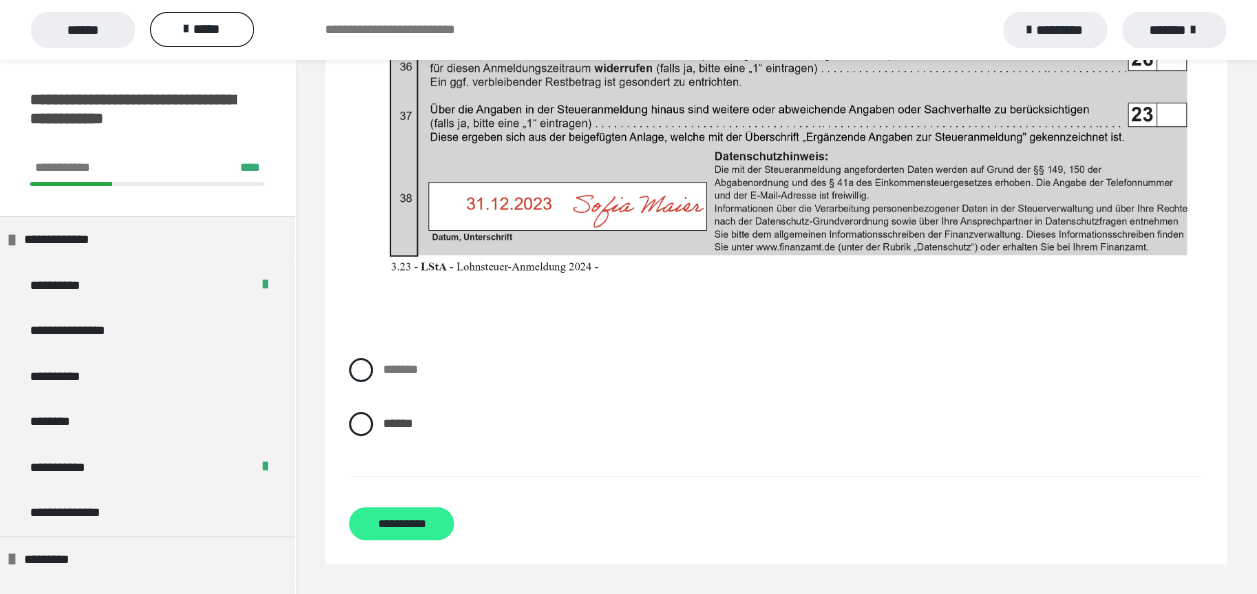 click on "**********" at bounding box center (401, 523) 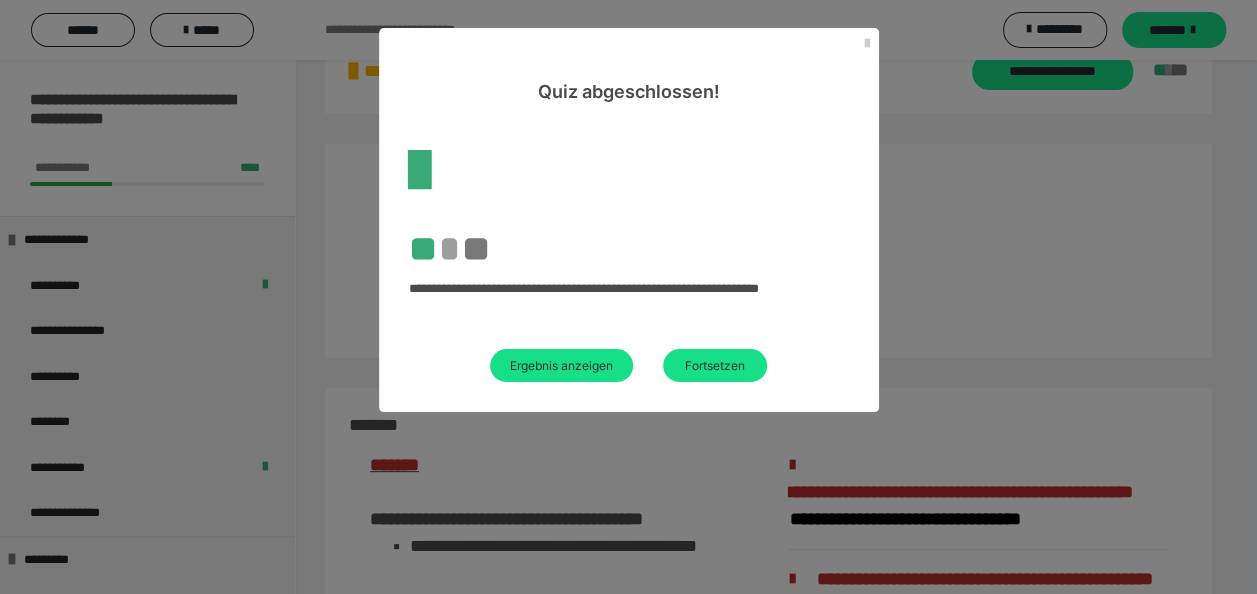 scroll, scrollTop: 3040, scrollLeft: 0, axis: vertical 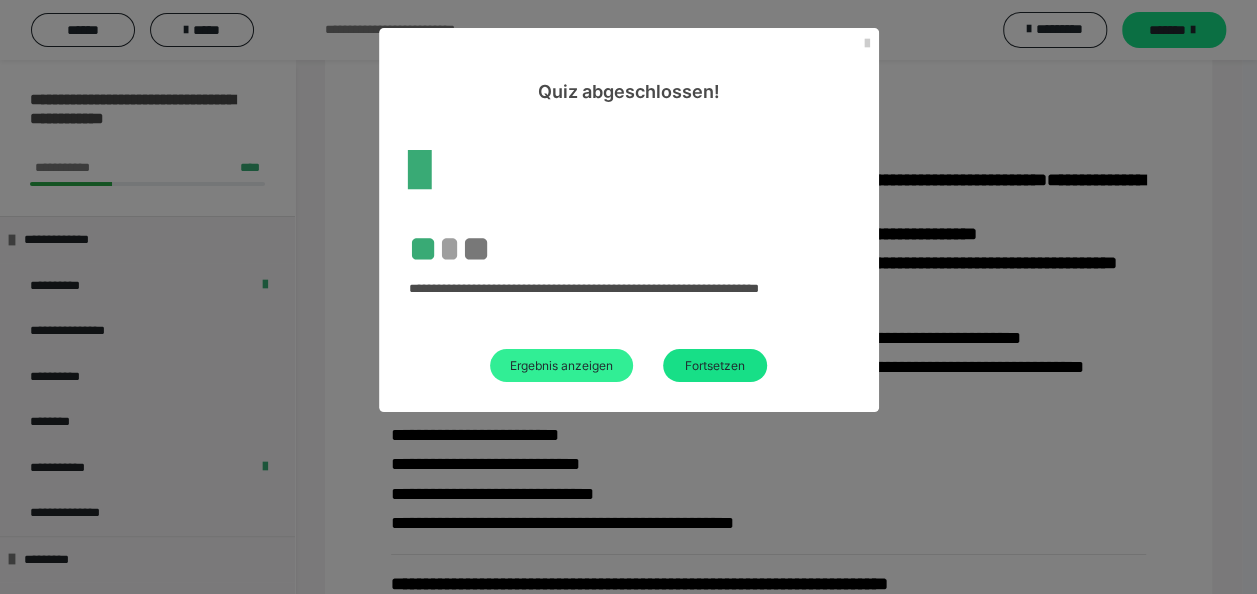 click on "Ergebnis anzeigen" at bounding box center (561, 365) 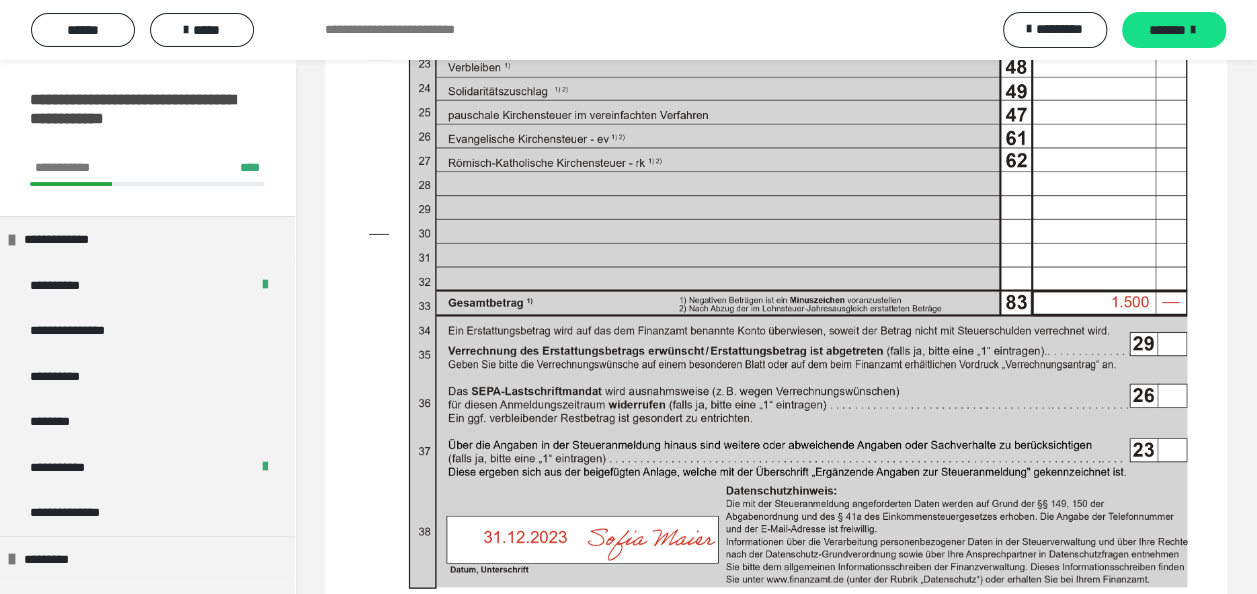 scroll, scrollTop: 10300, scrollLeft: 0, axis: vertical 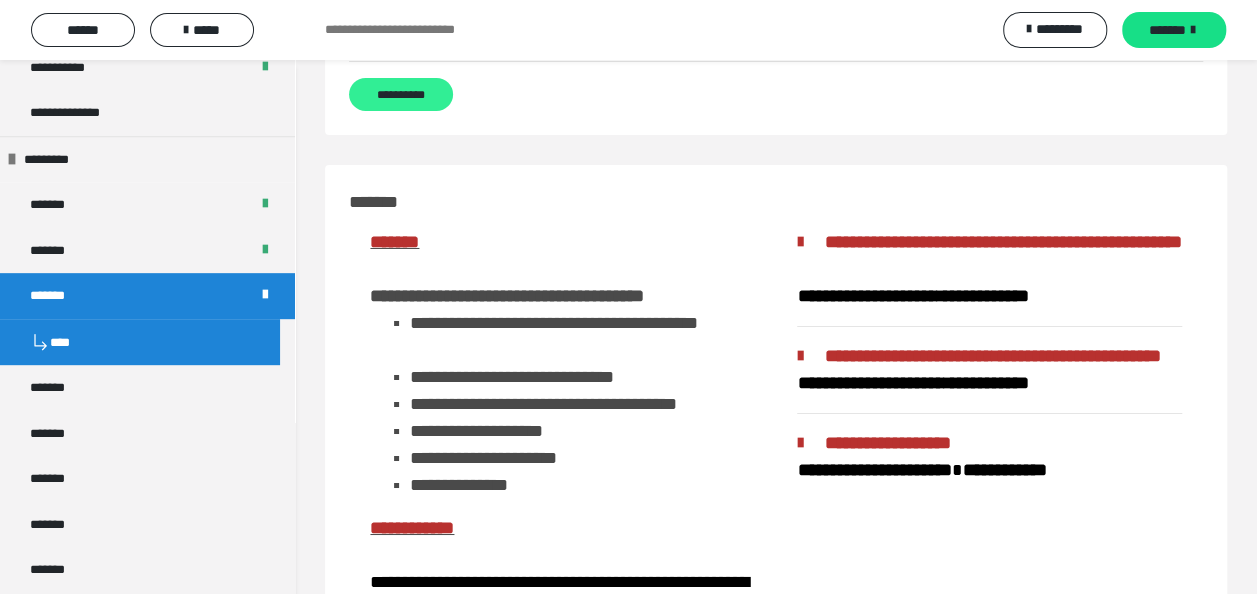 click on "**********" at bounding box center [401, 94] 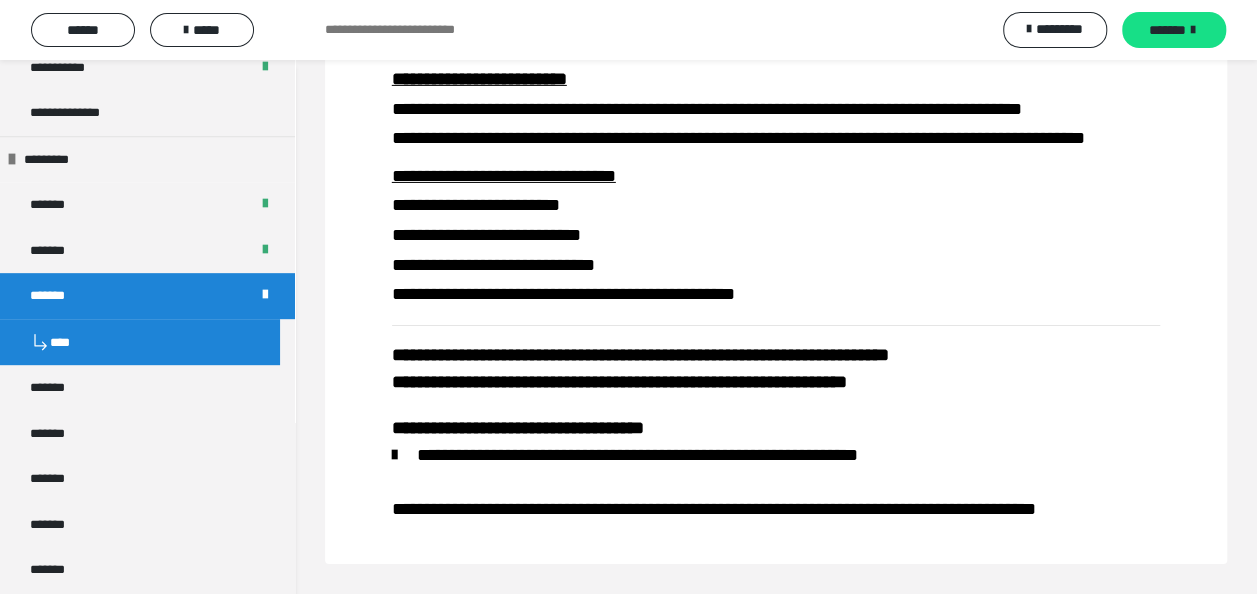 scroll, scrollTop: 196, scrollLeft: 0, axis: vertical 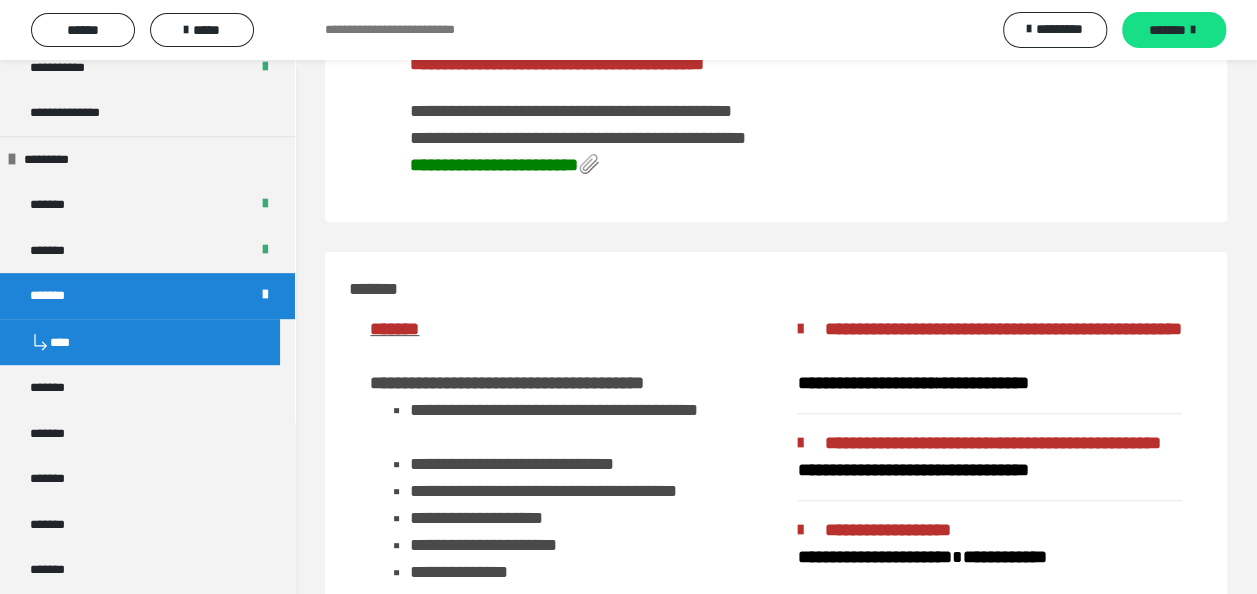 click on "**********" at bounding box center [505, 165] 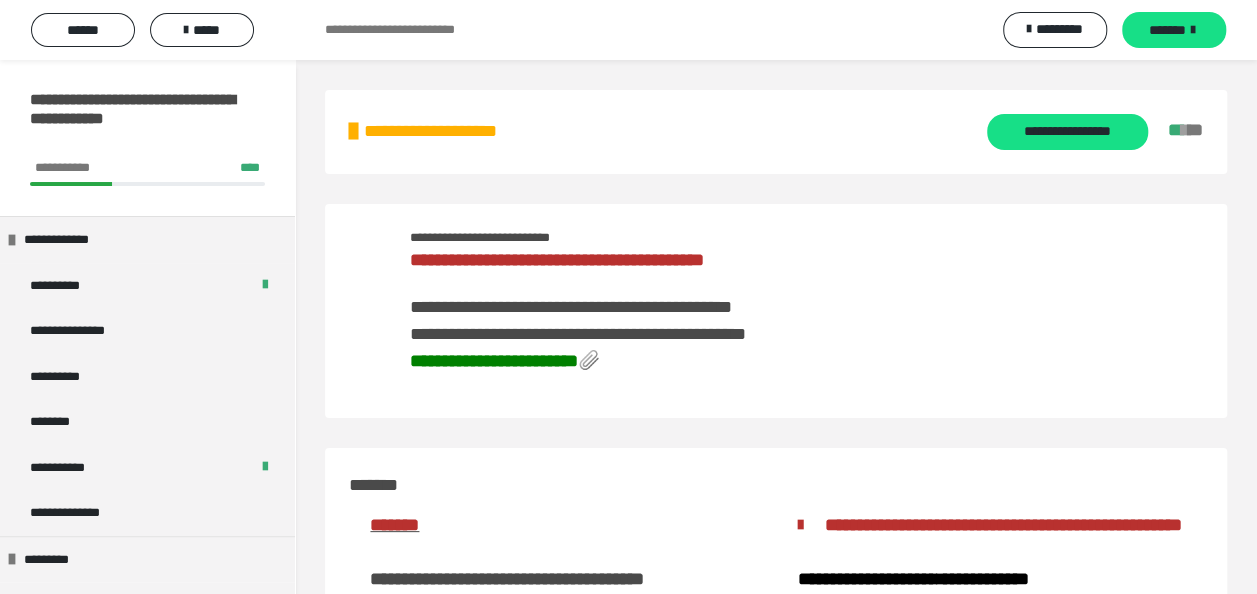 scroll, scrollTop: 196, scrollLeft: 0, axis: vertical 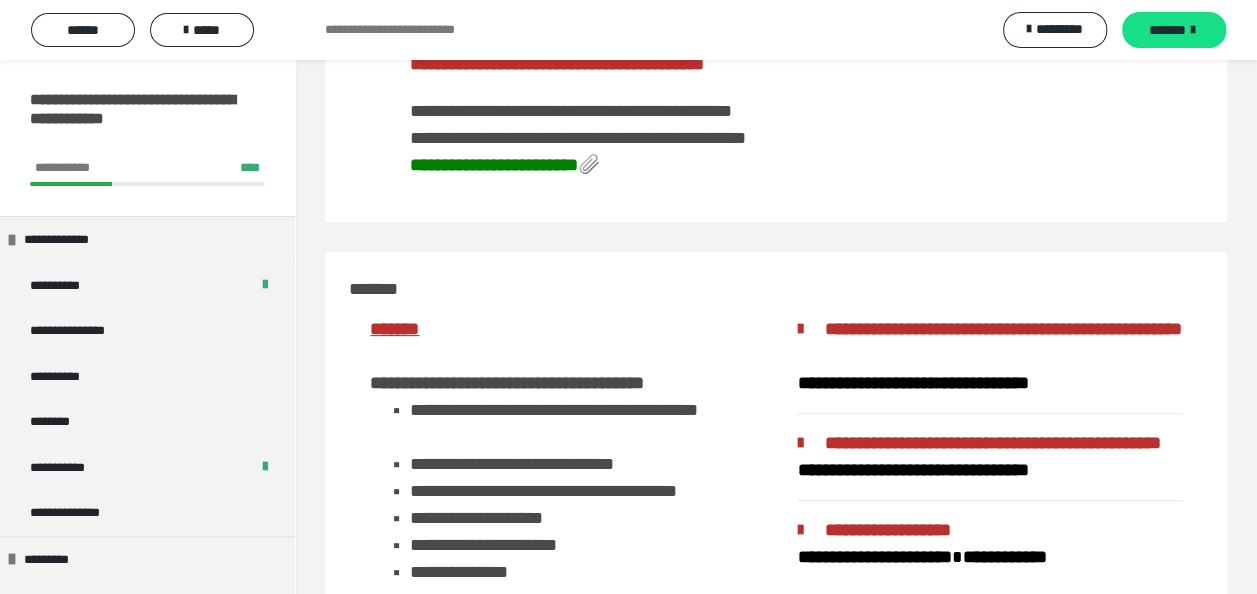 click on "**" at bounding box center (1196, -66) 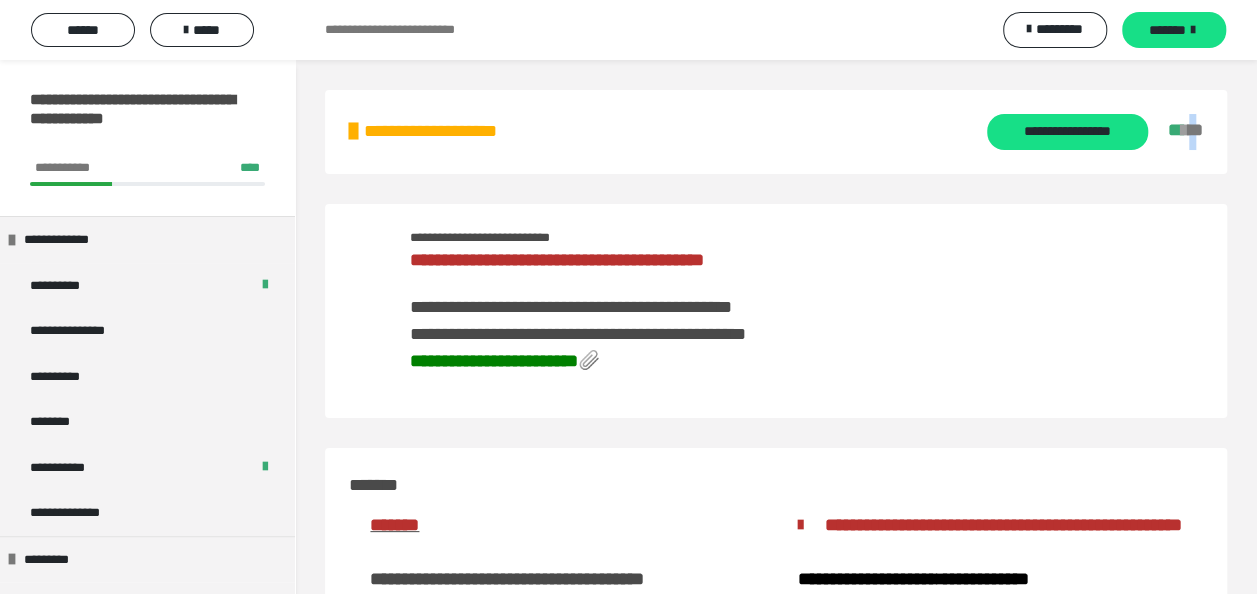 scroll, scrollTop: 0, scrollLeft: 0, axis: both 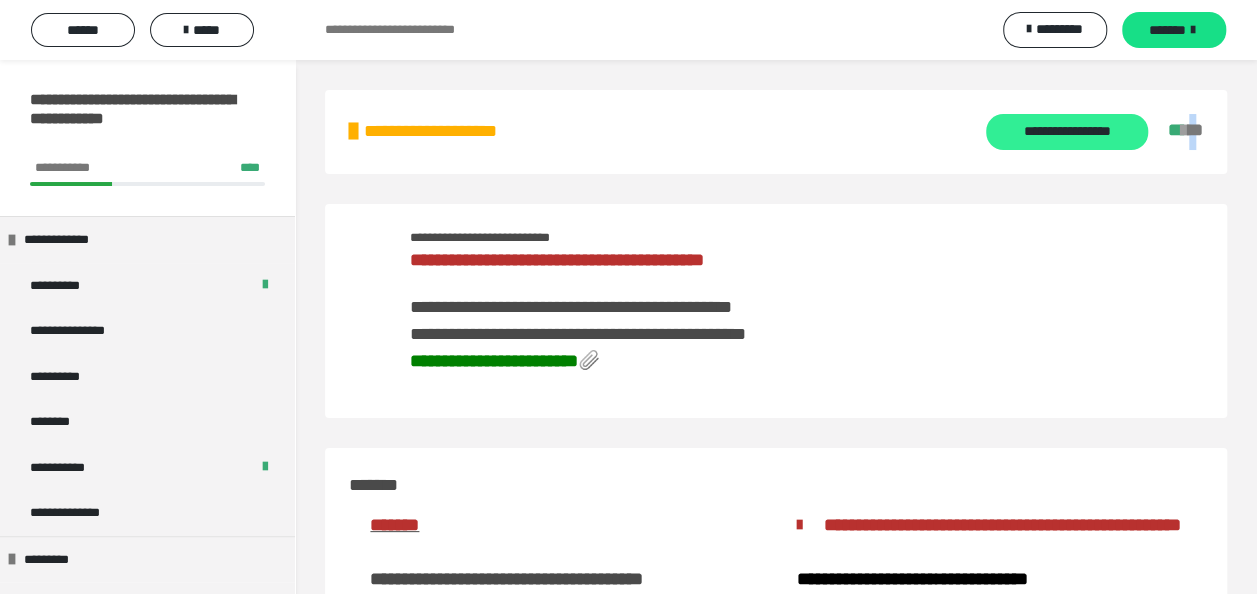 click on "**********" at bounding box center [1066, 132] 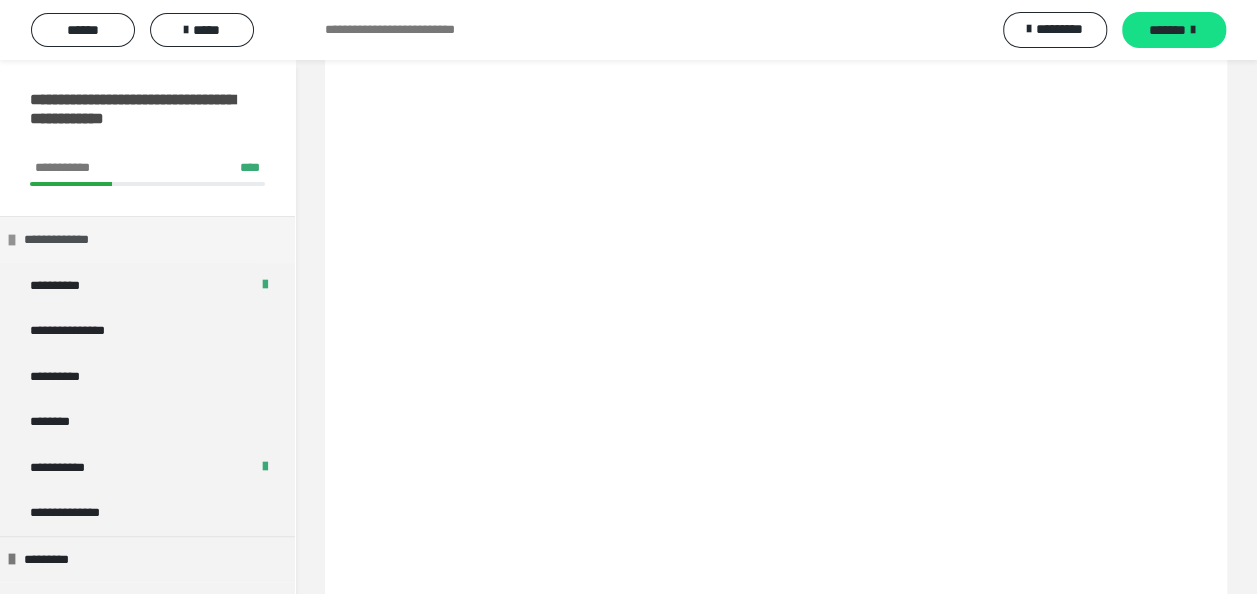 scroll, scrollTop: 6100, scrollLeft: 0, axis: vertical 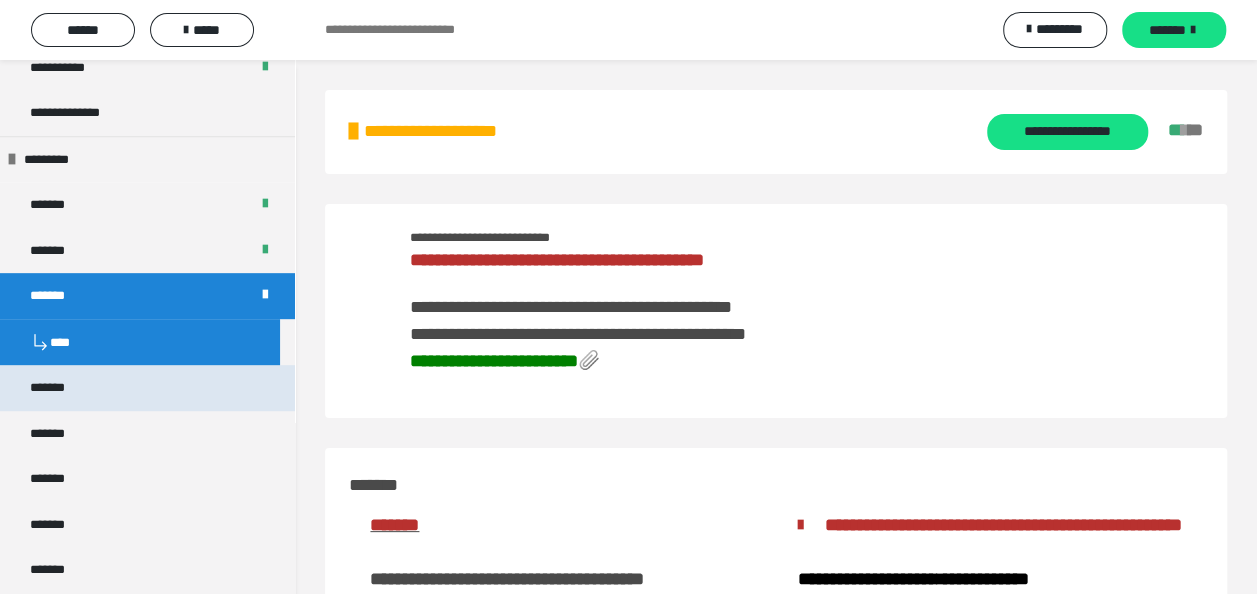 click on "*******" at bounding box center [63, 388] 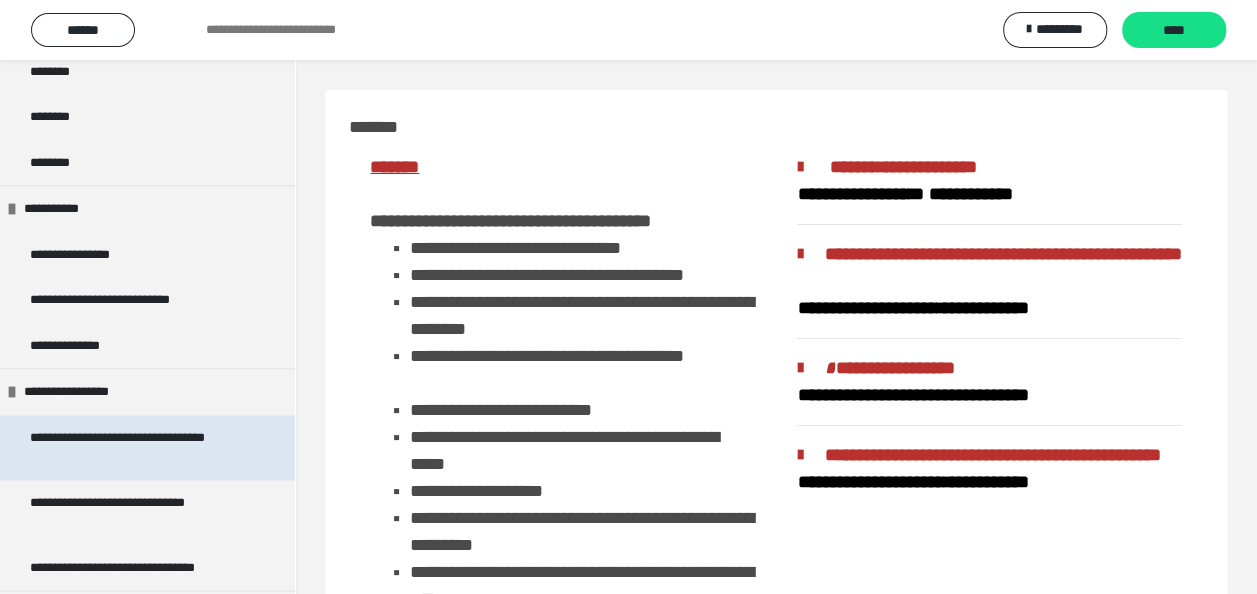 scroll, scrollTop: 1126, scrollLeft: 0, axis: vertical 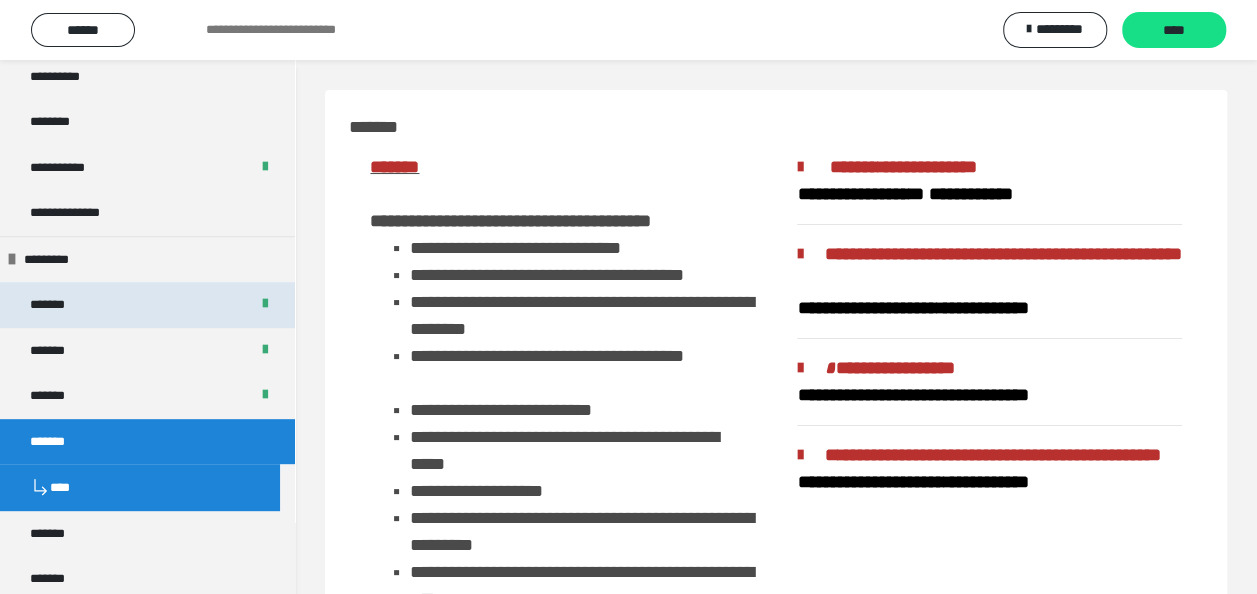click on "*******" at bounding box center [61, 305] 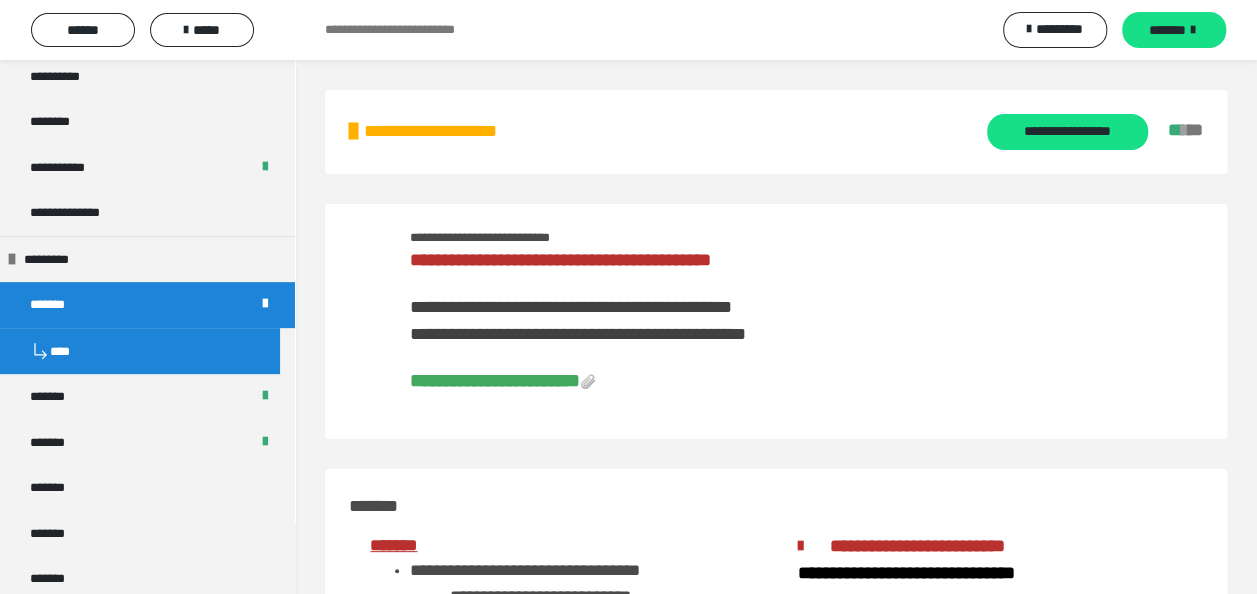 scroll, scrollTop: 200, scrollLeft: 0, axis: vertical 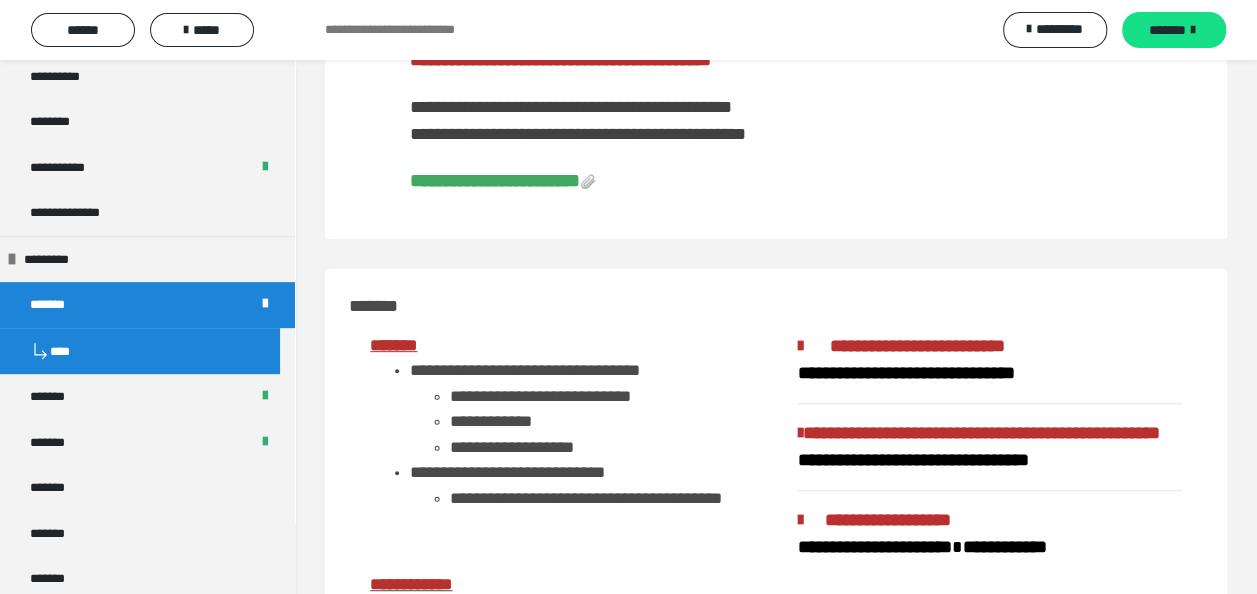 click on "**********" at bounding box center (495, 180) 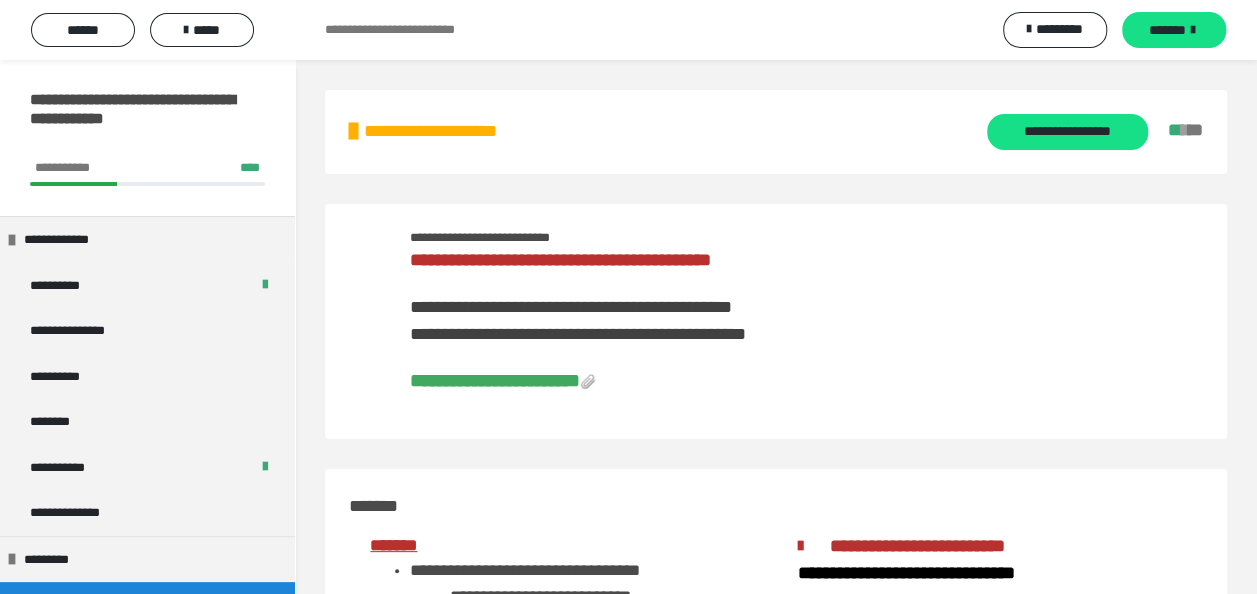 scroll, scrollTop: 200, scrollLeft: 0, axis: vertical 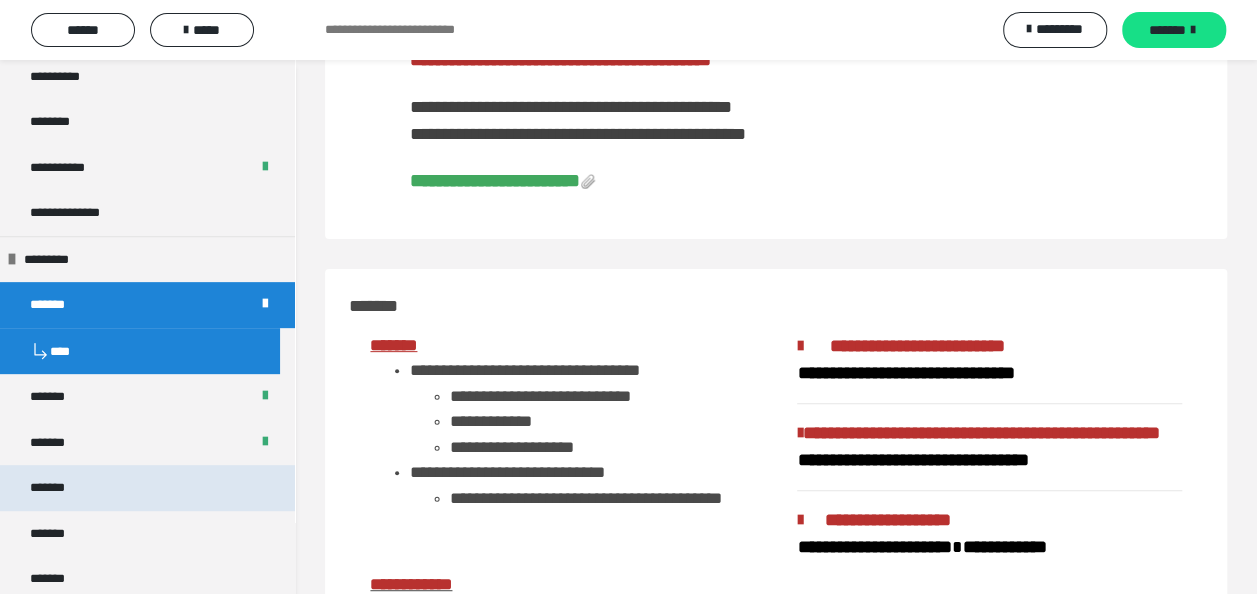 click on "*******" at bounding box center [63, 488] 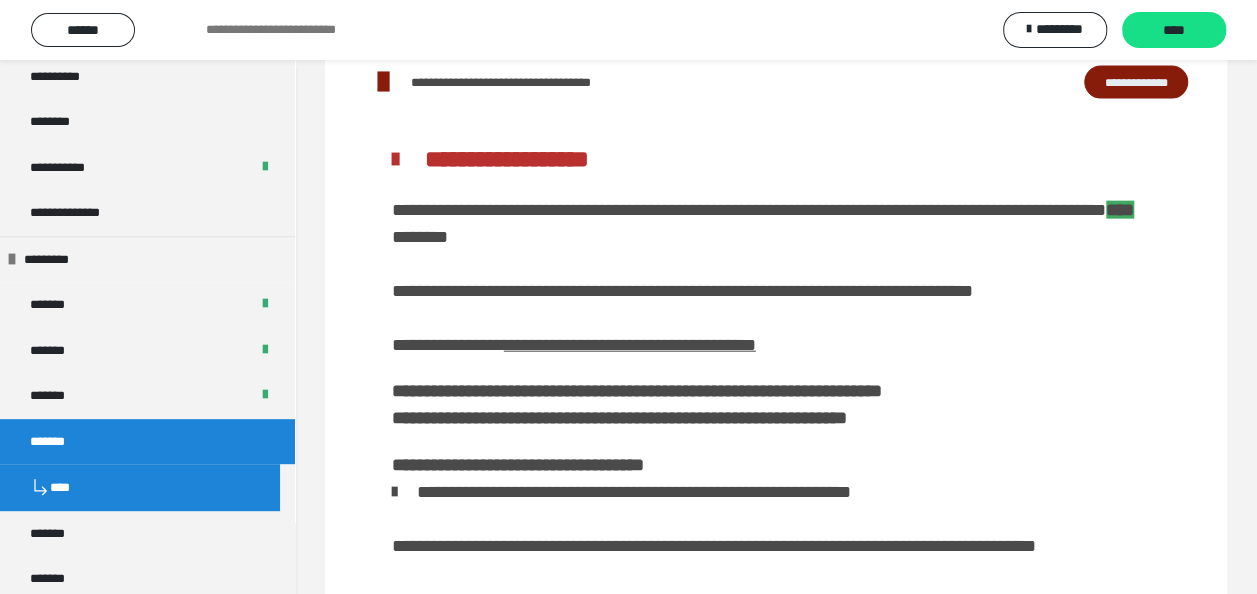 scroll, scrollTop: 2233, scrollLeft: 0, axis: vertical 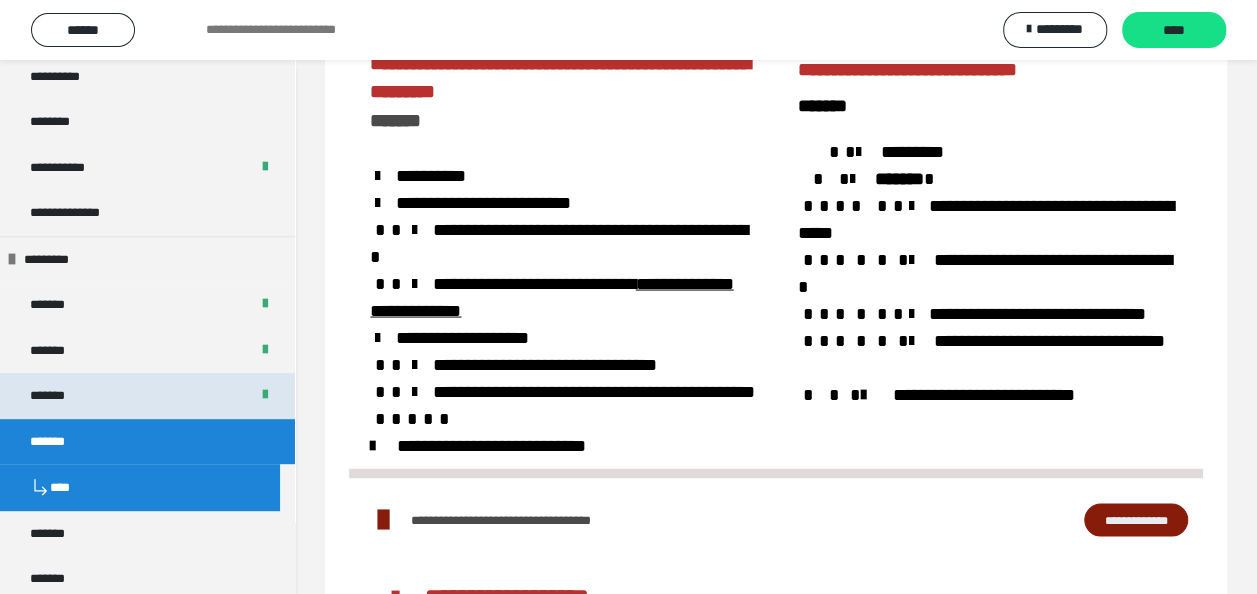 click on "*******" at bounding box center (62, 396) 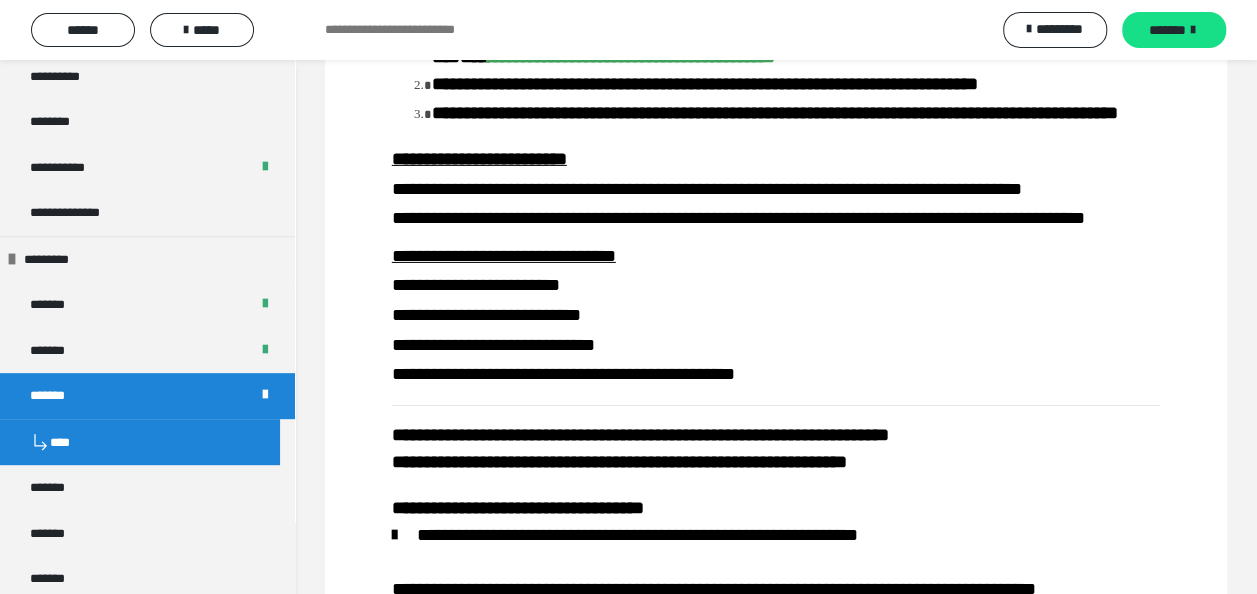 scroll, scrollTop: 3182, scrollLeft: 0, axis: vertical 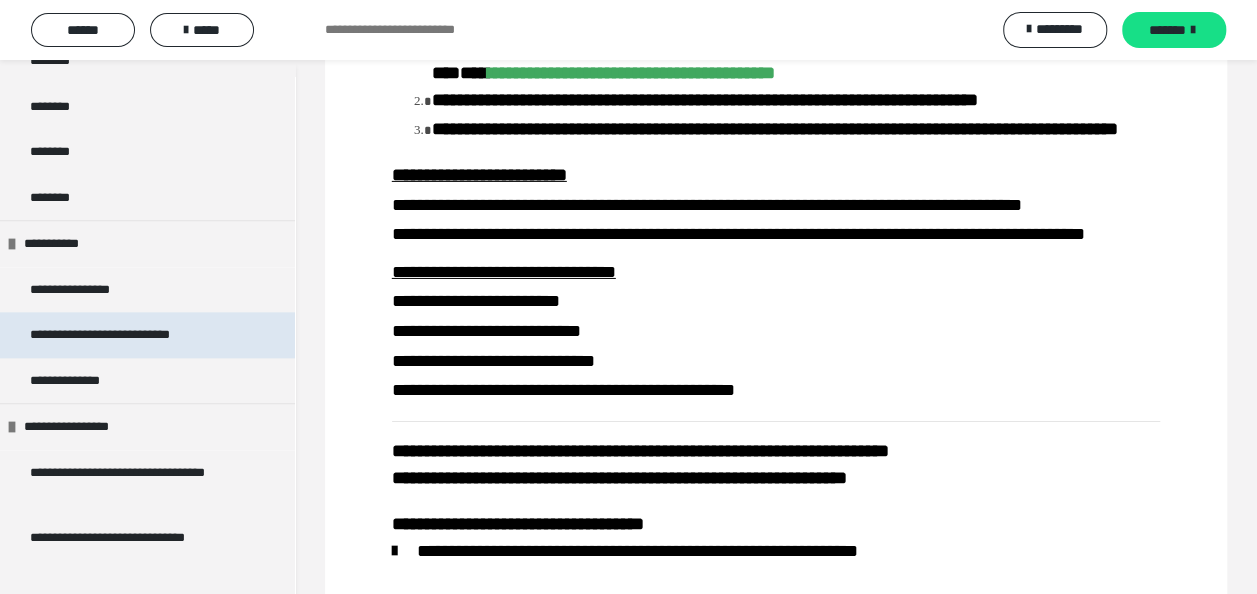 click on "**********" at bounding box center (128, 335) 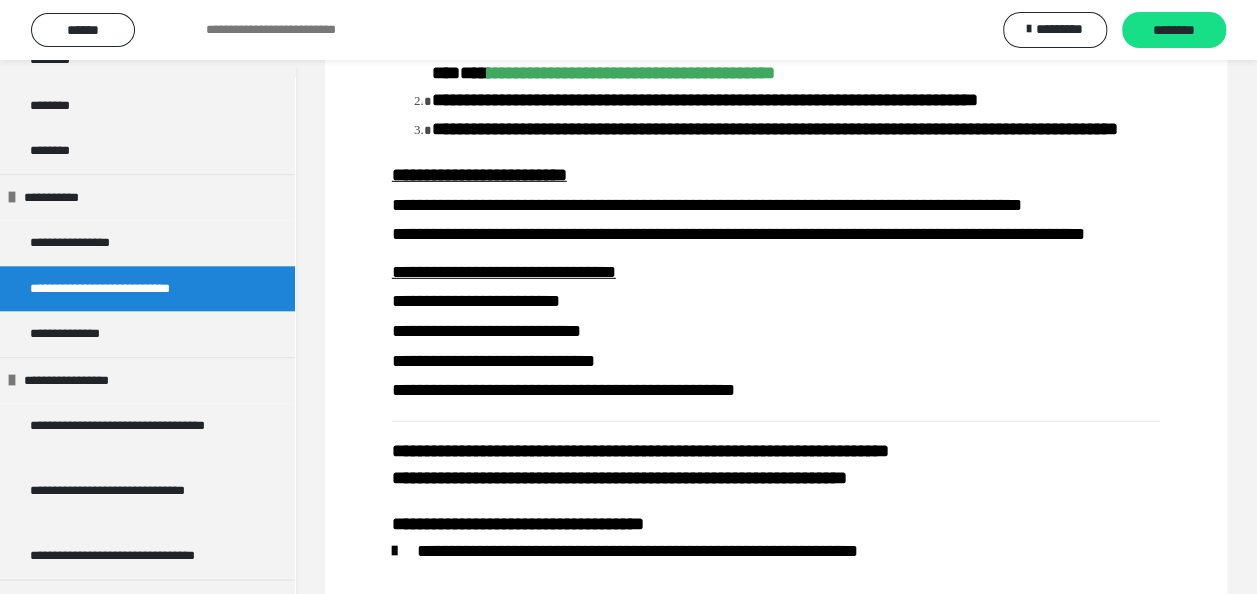 scroll, scrollTop: 953, scrollLeft: 0, axis: vertical 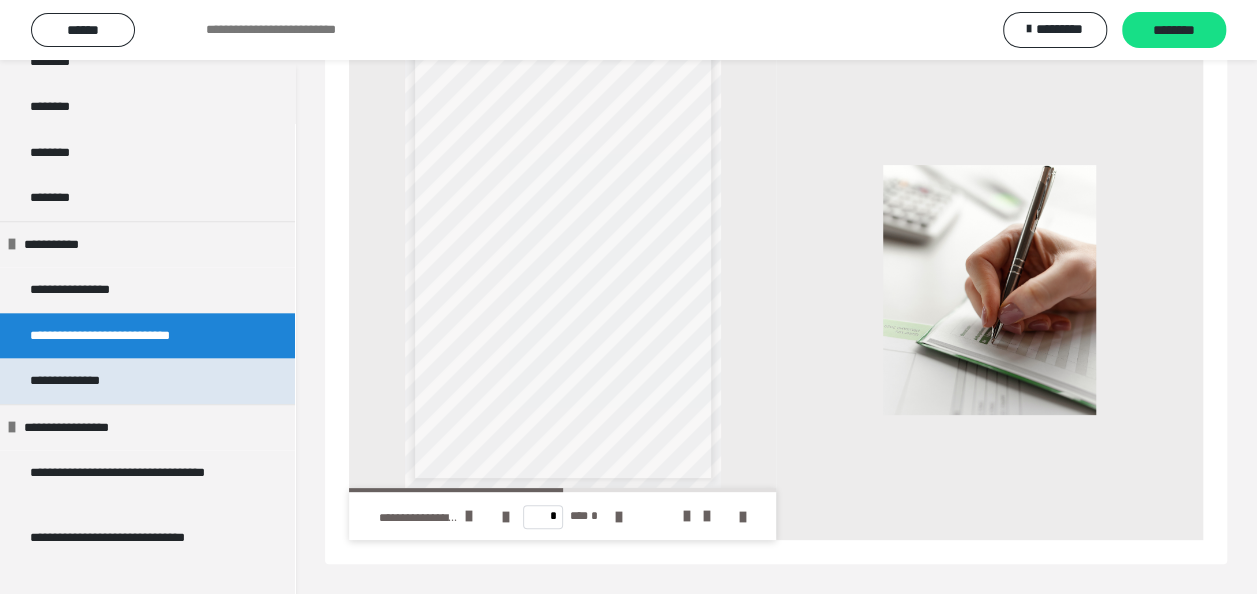 click on "**********" at bounding box center [89, 381] 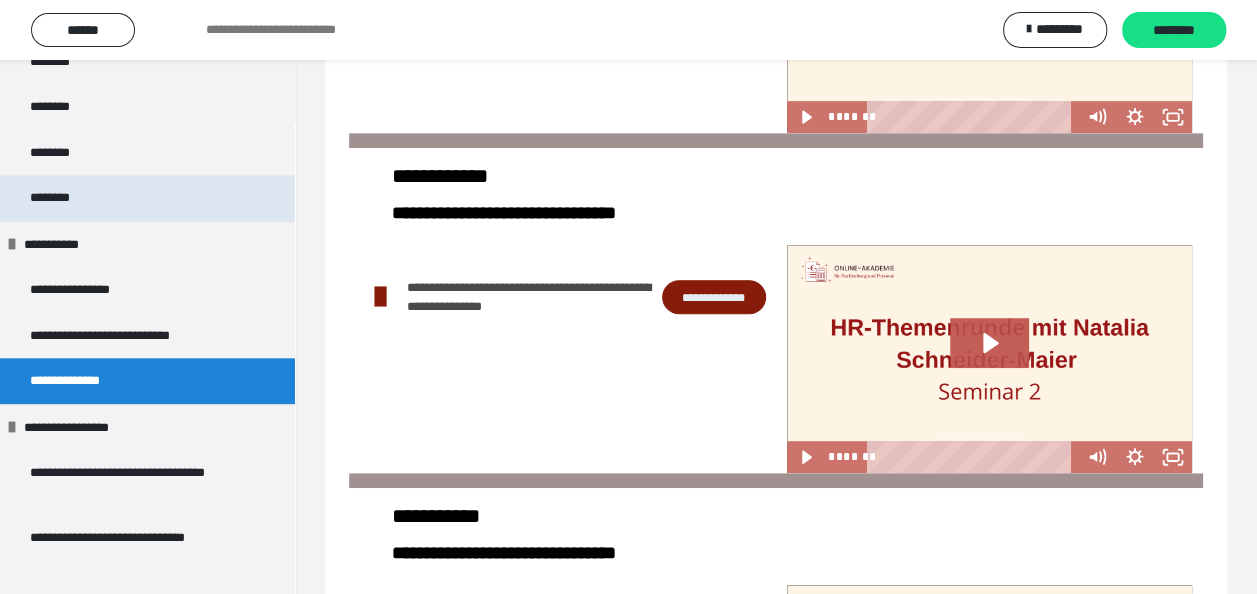 scroll, scrollTop: 185, scrollLeft: 0, axis: vertical 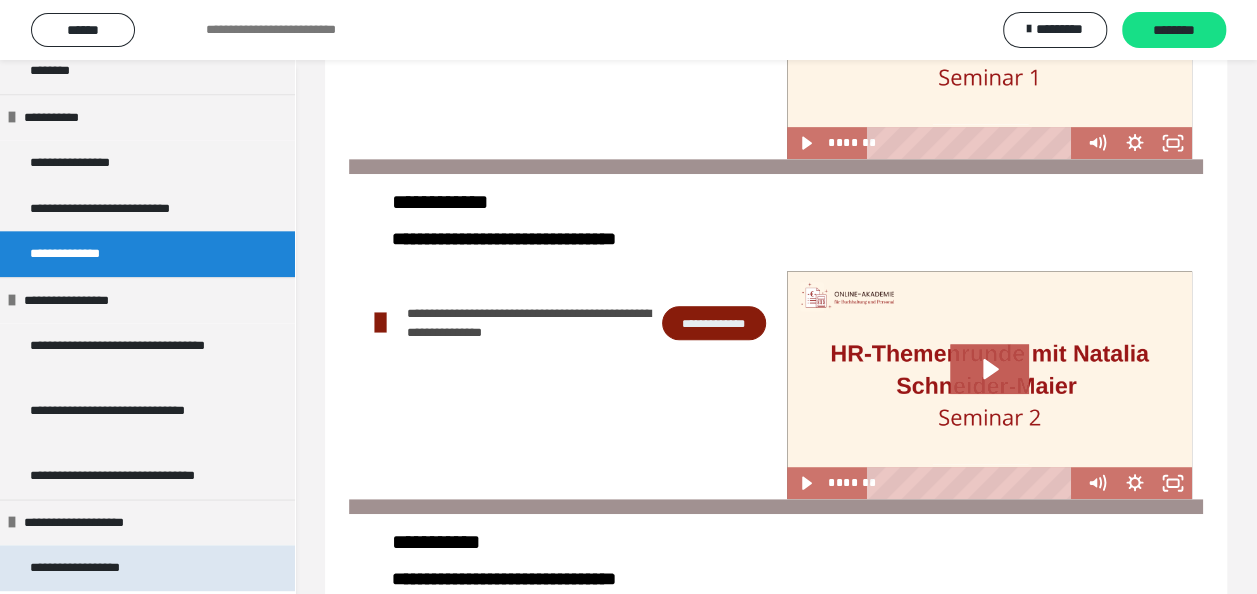 click on "**********" at bounding box center [98, 568] 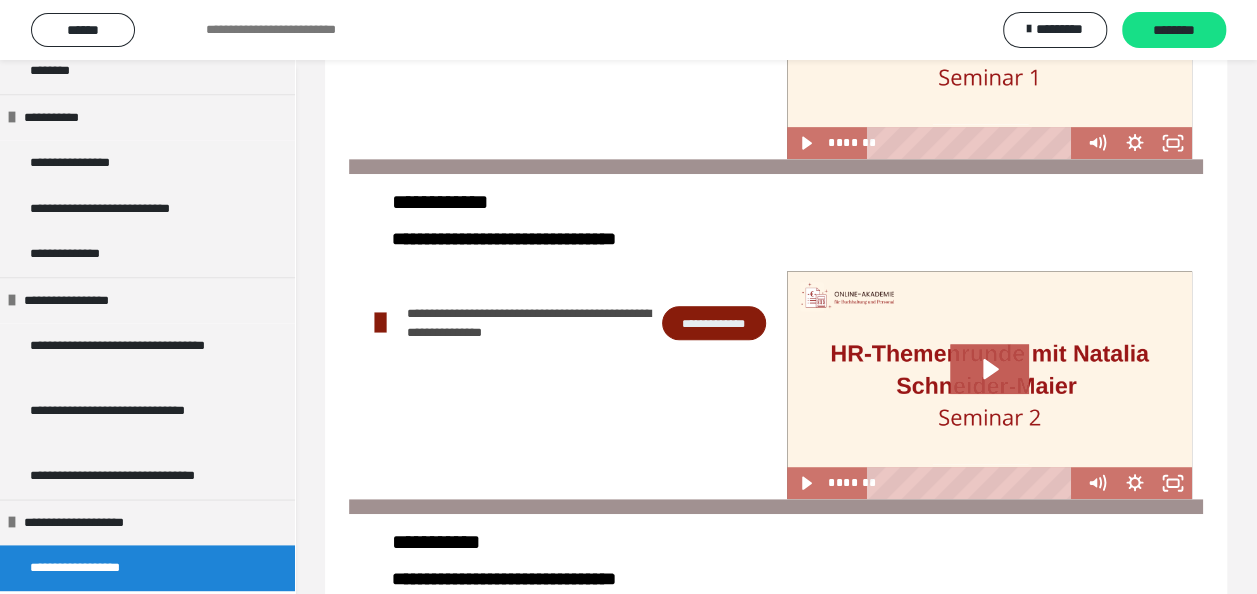 scroll, scrollTop: 101, scrollLeft: 0, axis: vertical 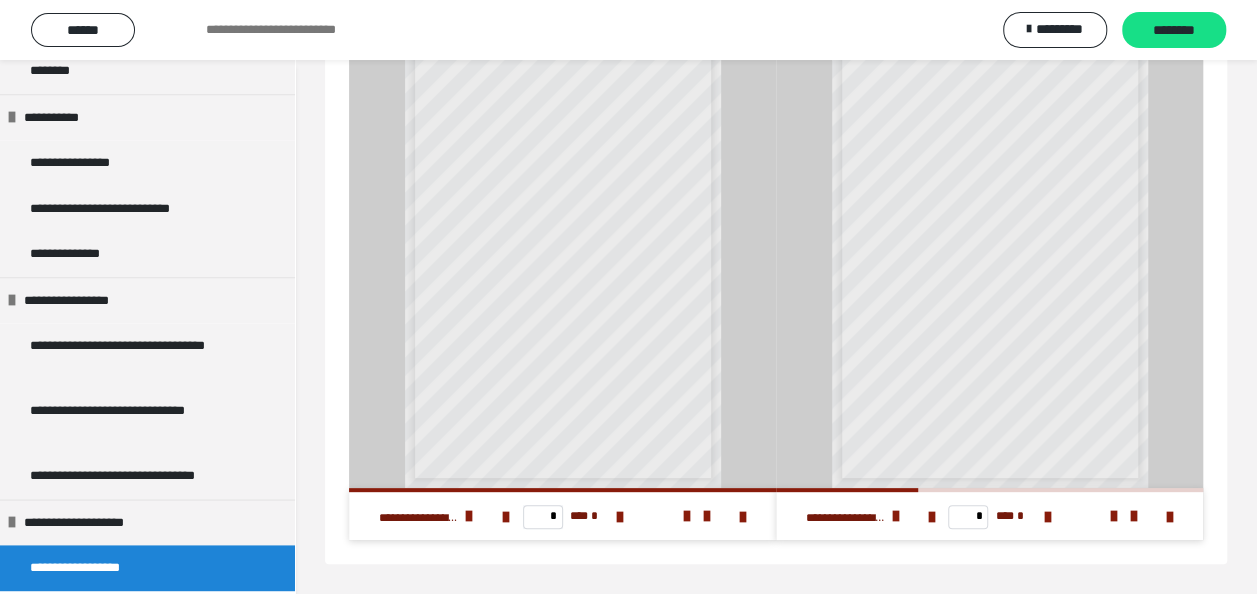 click on "* *** *" at bounding box center [563, 516] 